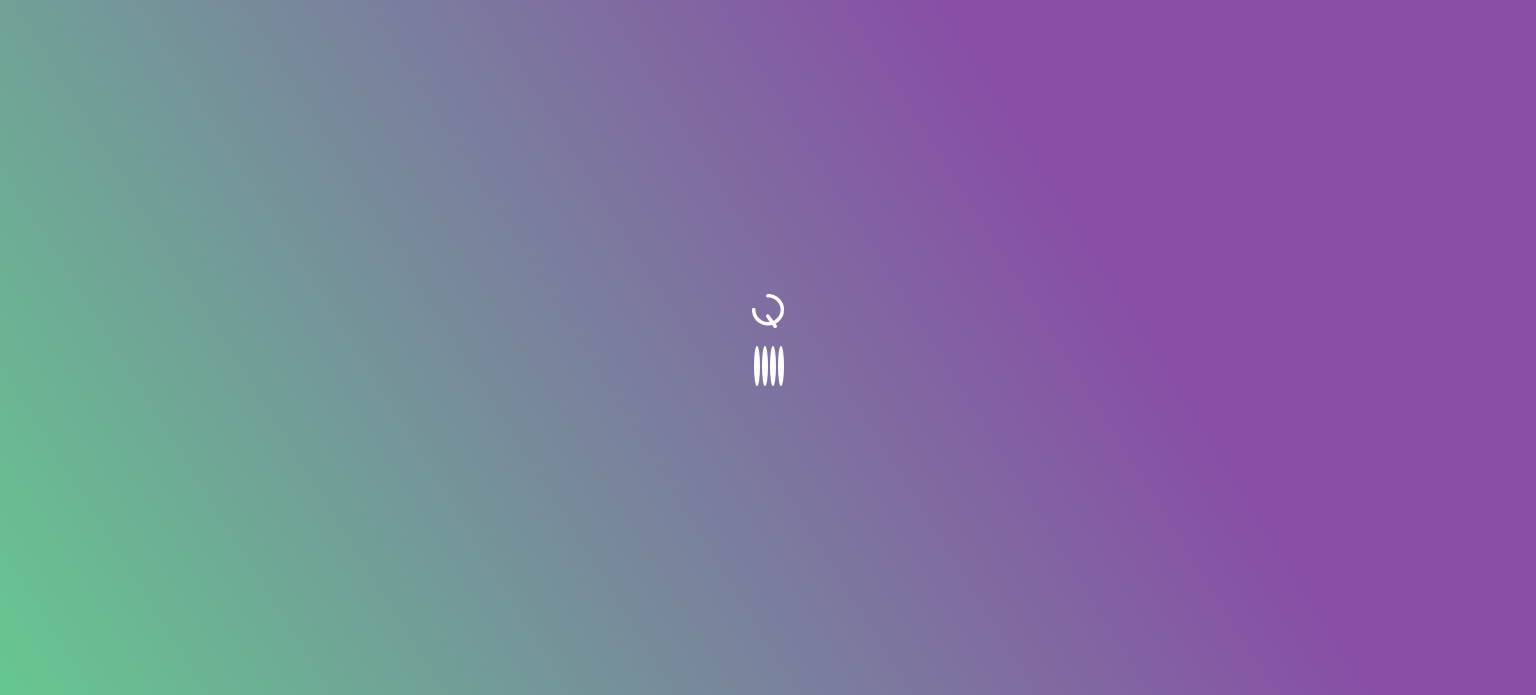 scroll, scrollTop: 0, scrollLeft: 0, axis: both 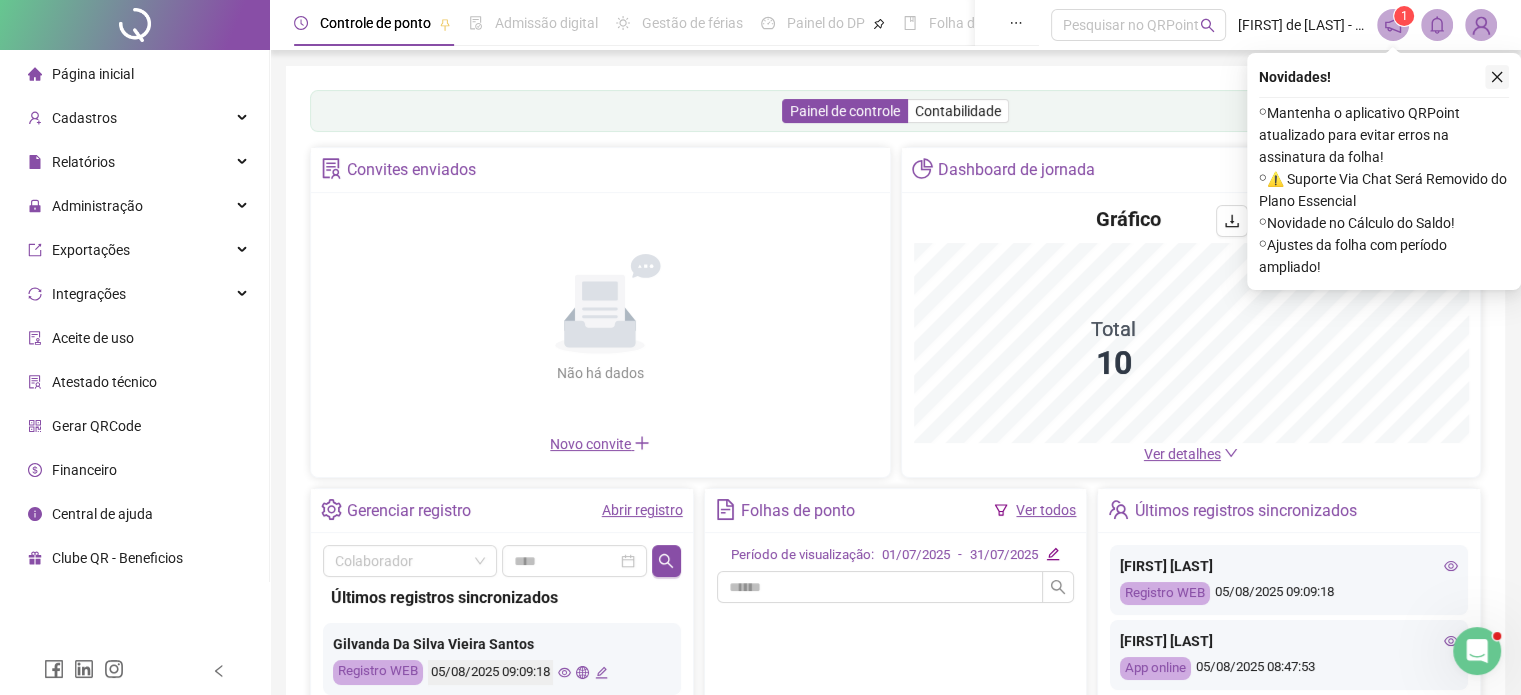 click 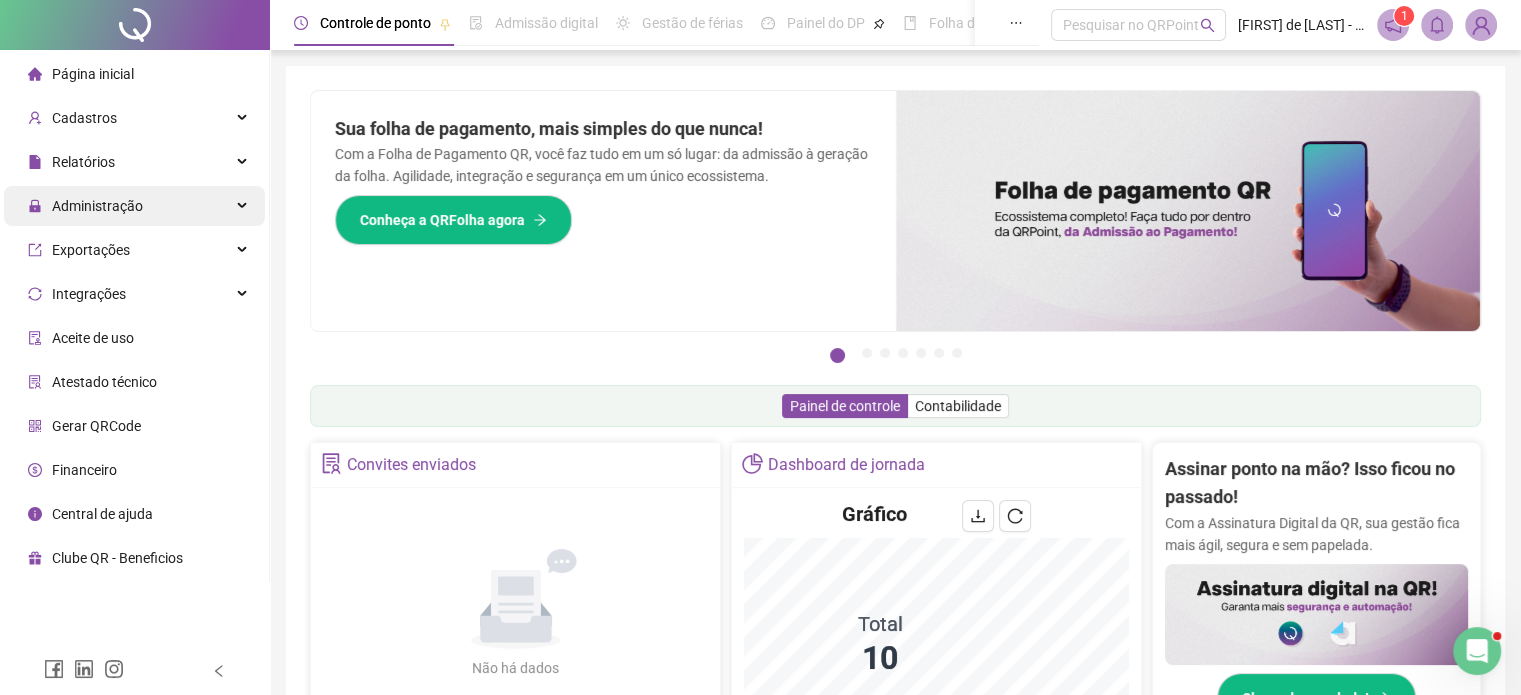 click on "Administração" at bounding box center [97, 206] 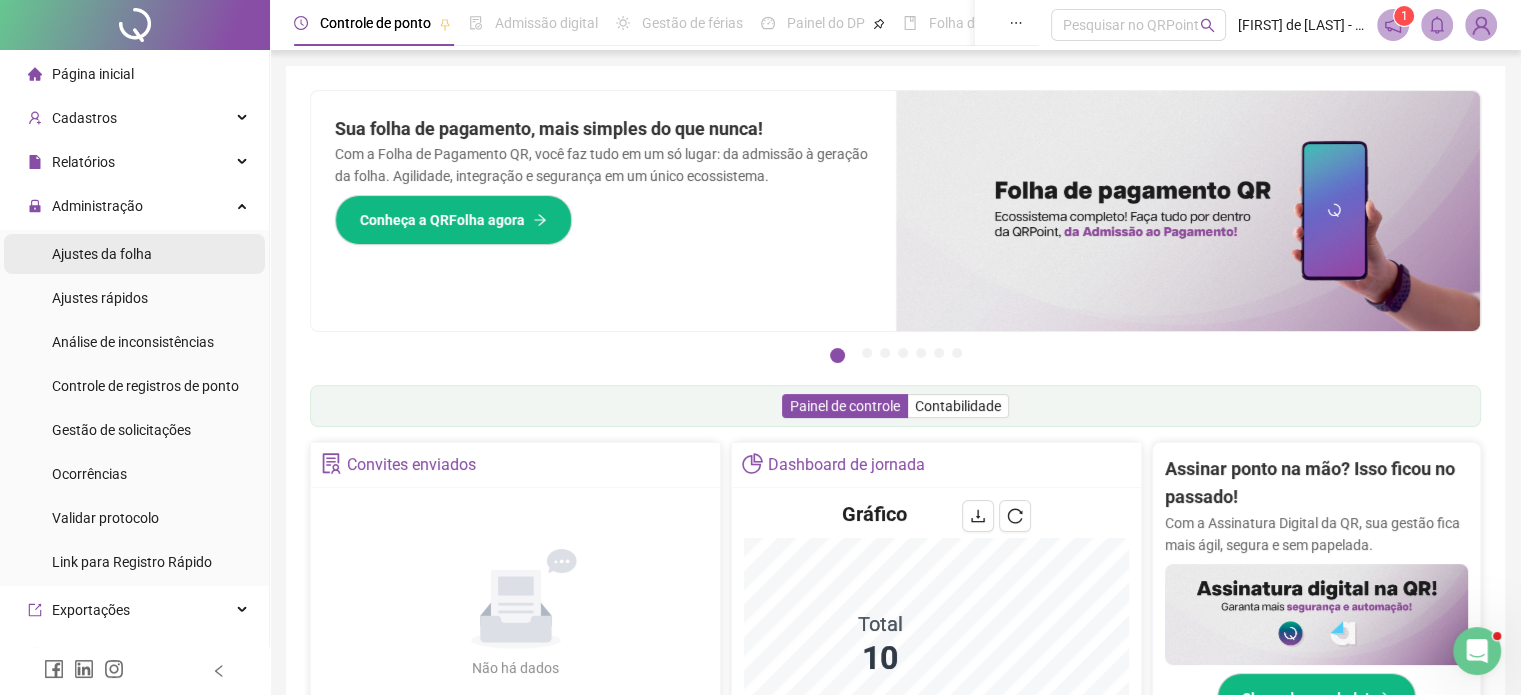 click on "Ajustes da folha" at bounding box center [102, 254] 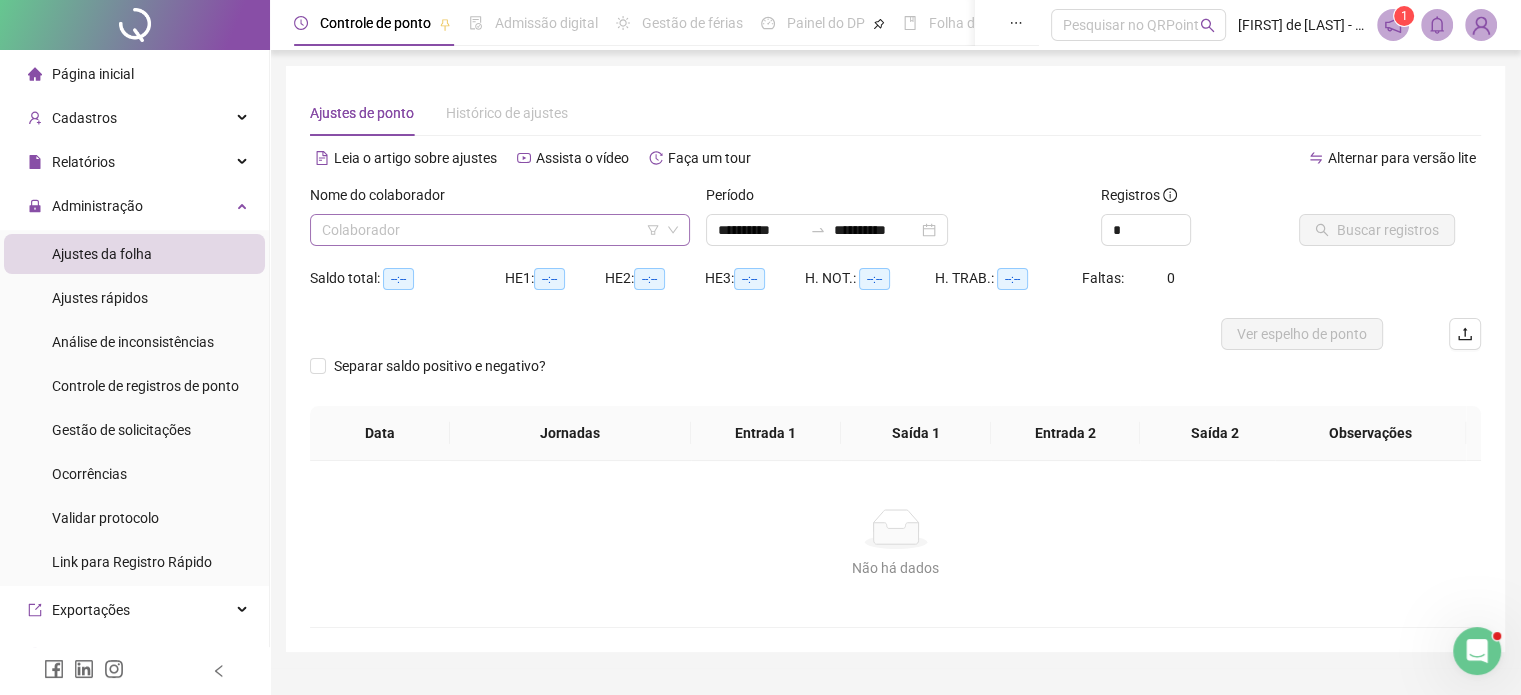 click at bounding box center (491, 230) 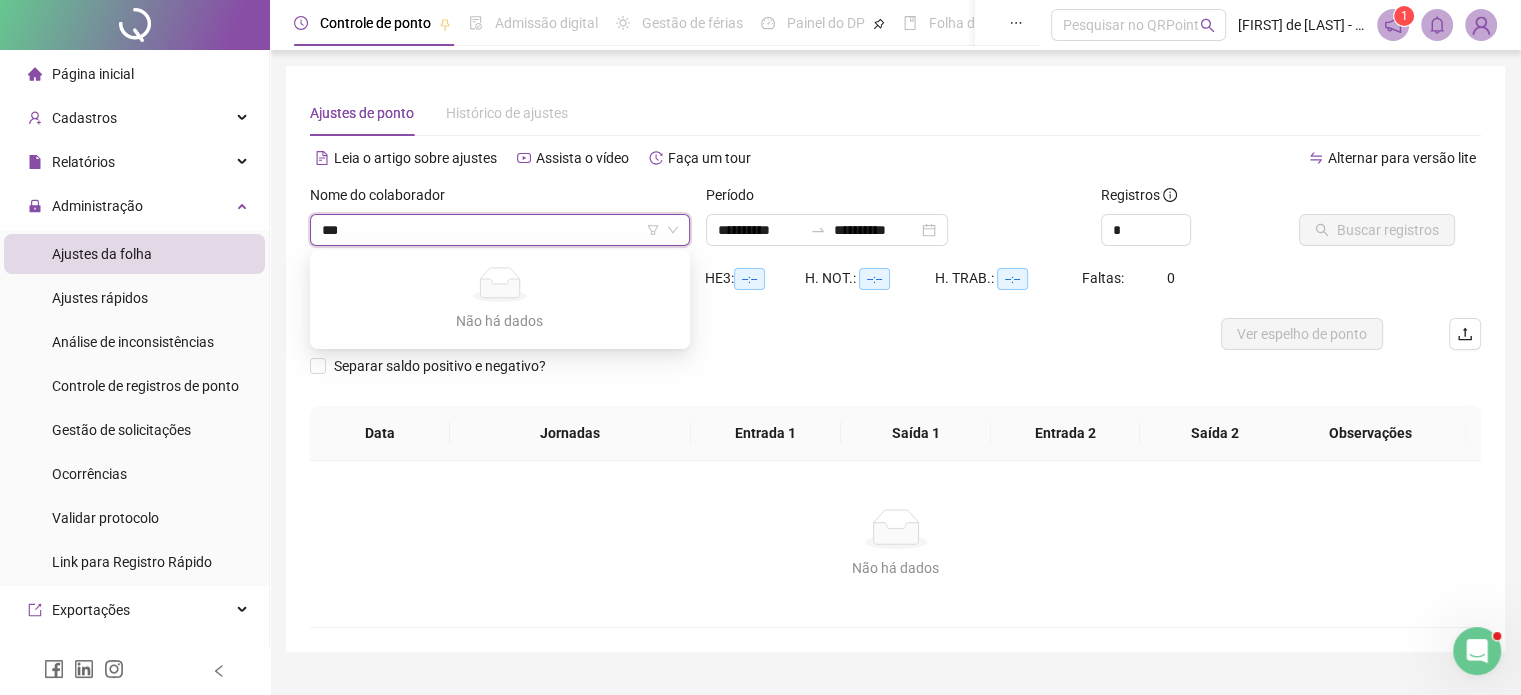click on "***" at bounding box center (491, 230) 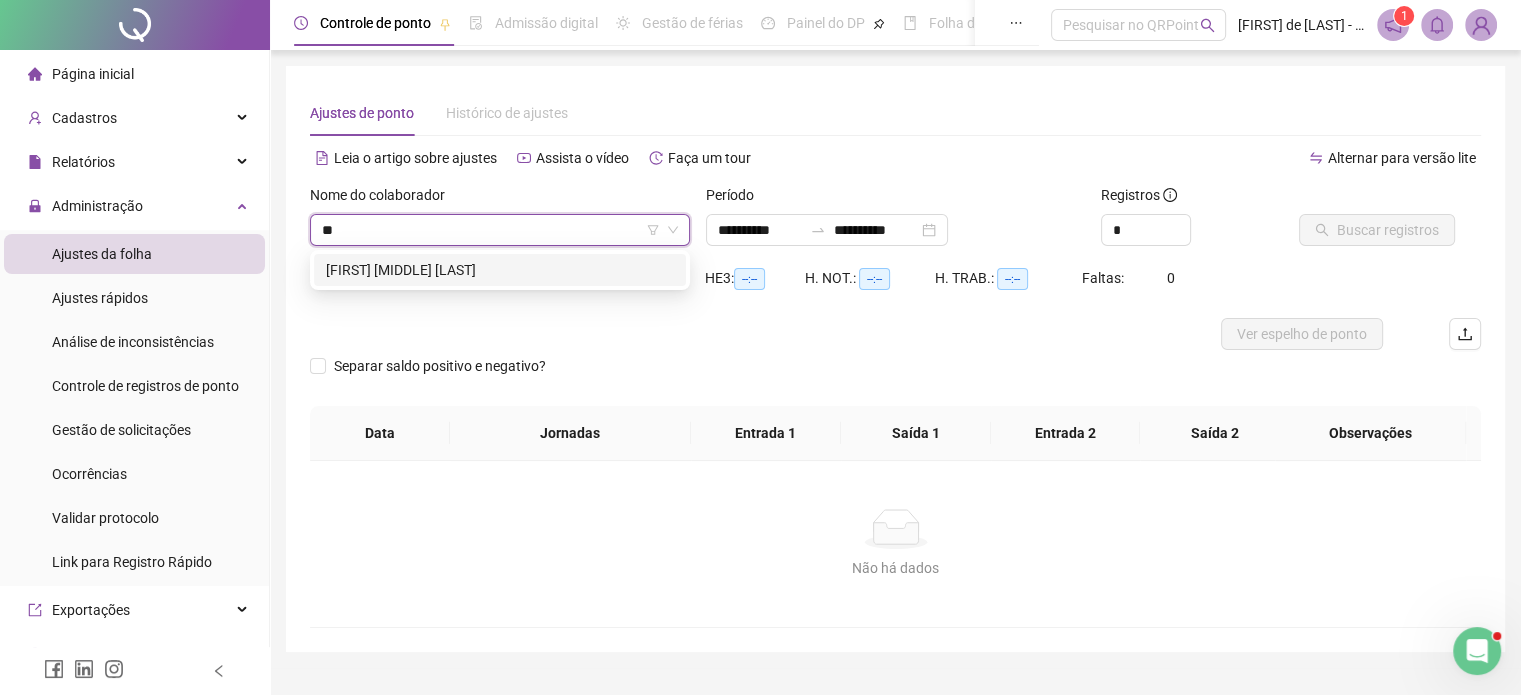 type on "*" 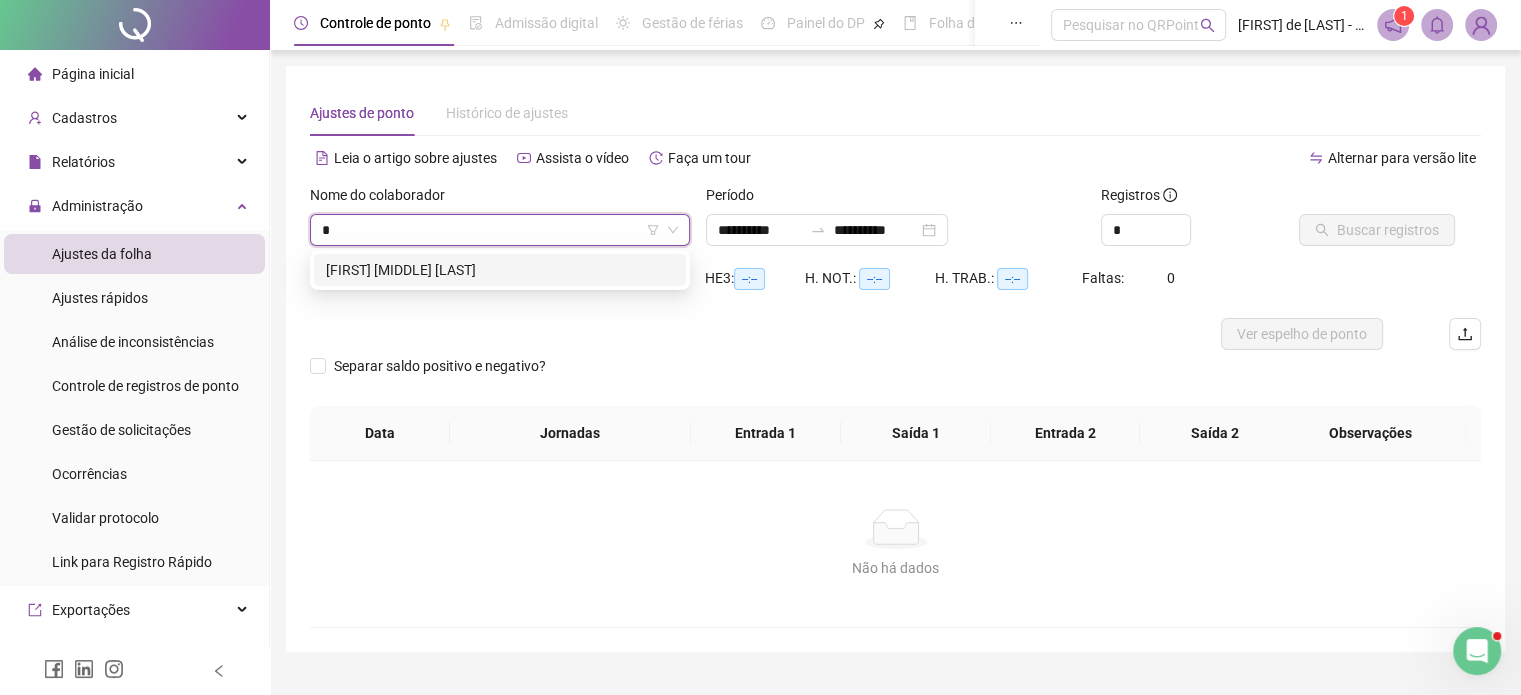 type 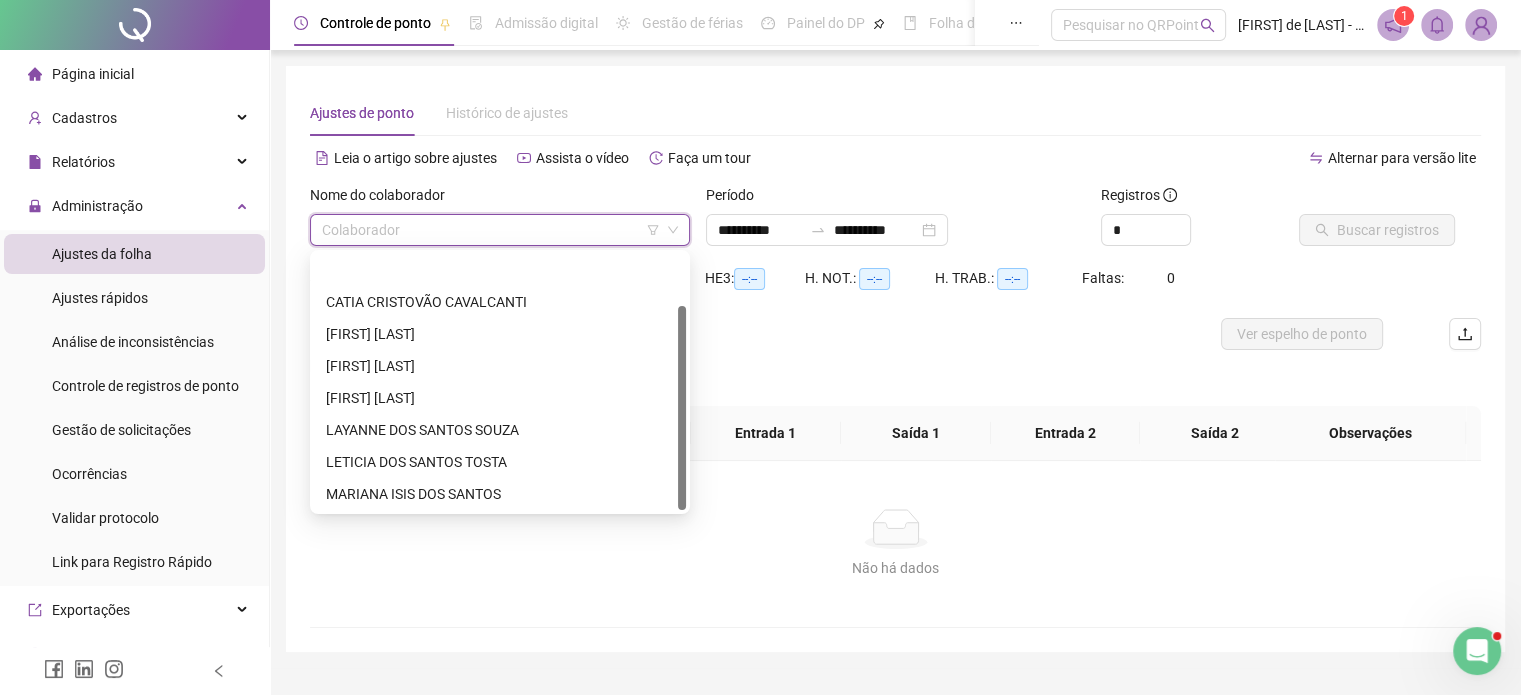 scroll, scrollTop: 64, scrollLeft: 0, axis: vertical 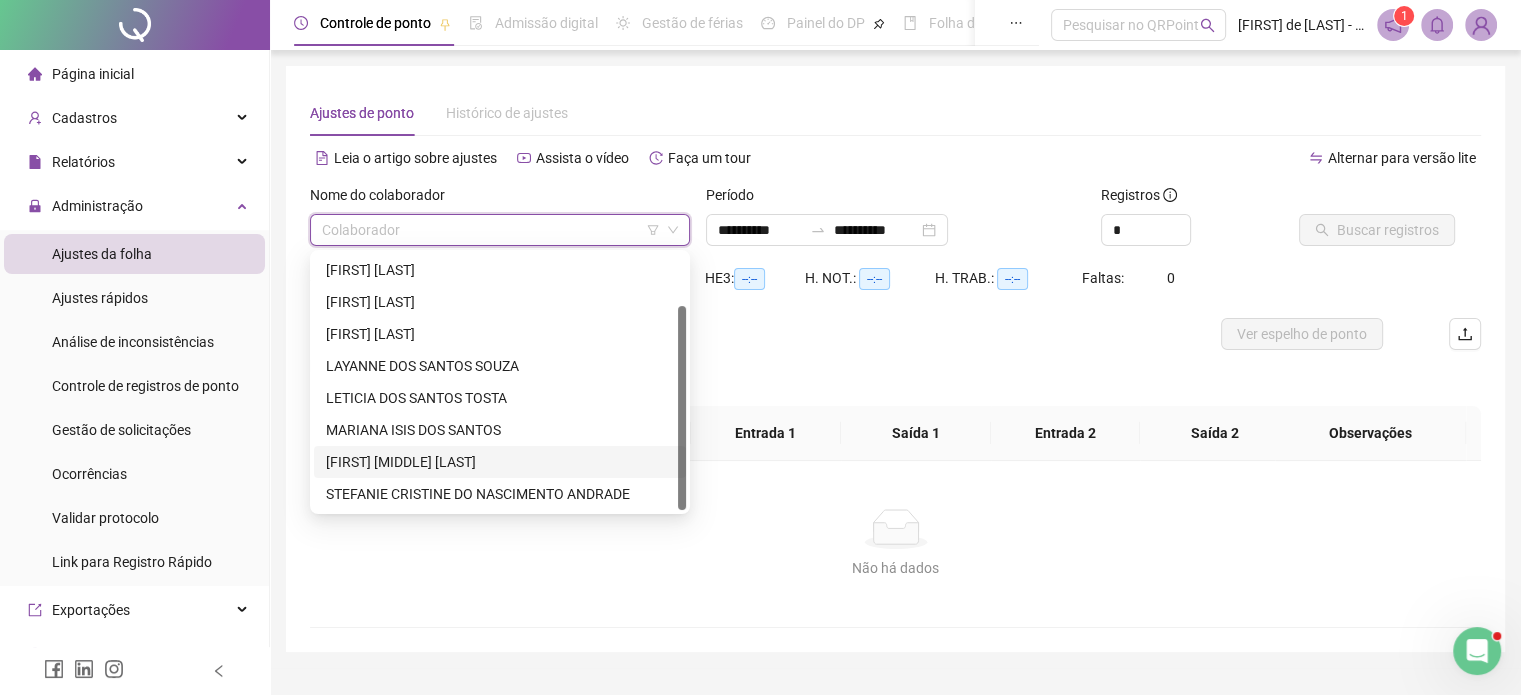 click on "[FIRST] [MIDDLE] [LAST]" at bounding box center (500, 462) 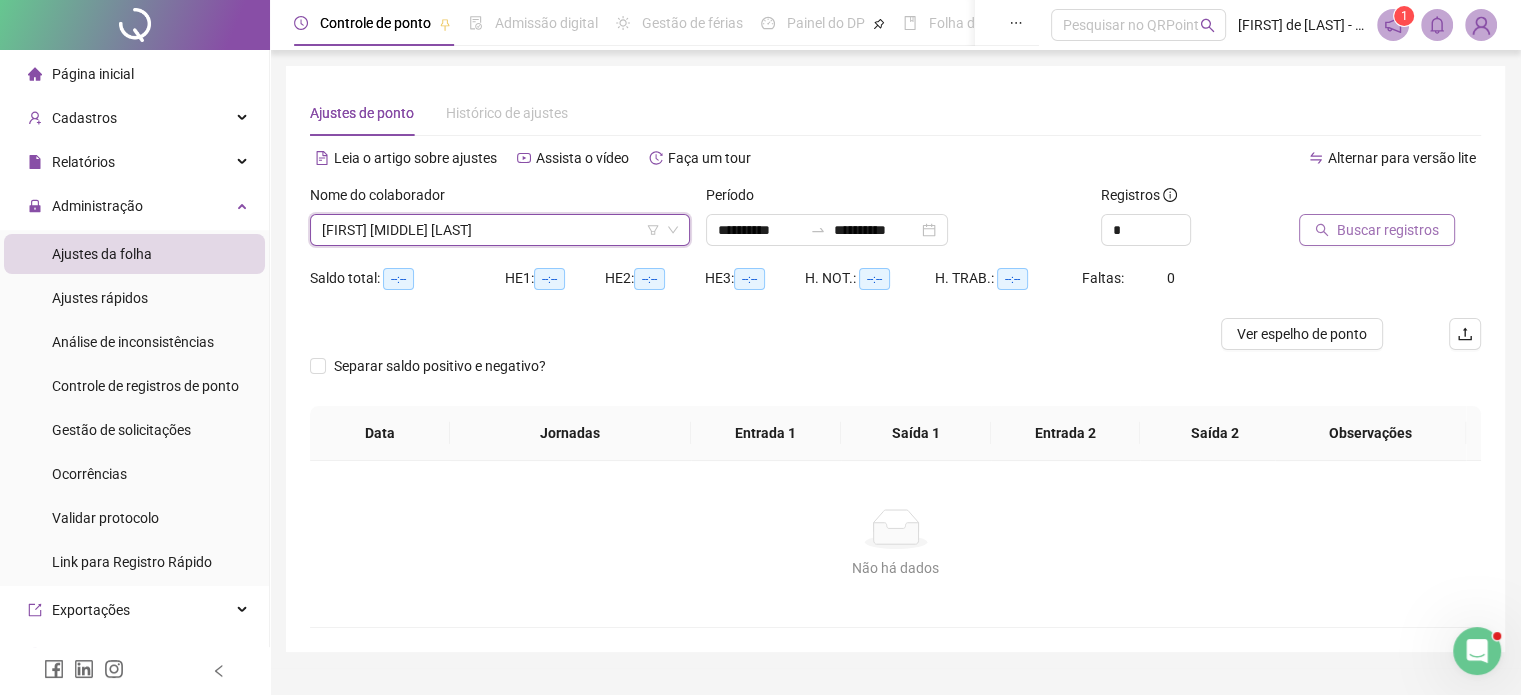 click on "Buscar registros" at bounding box center (1388, 230) 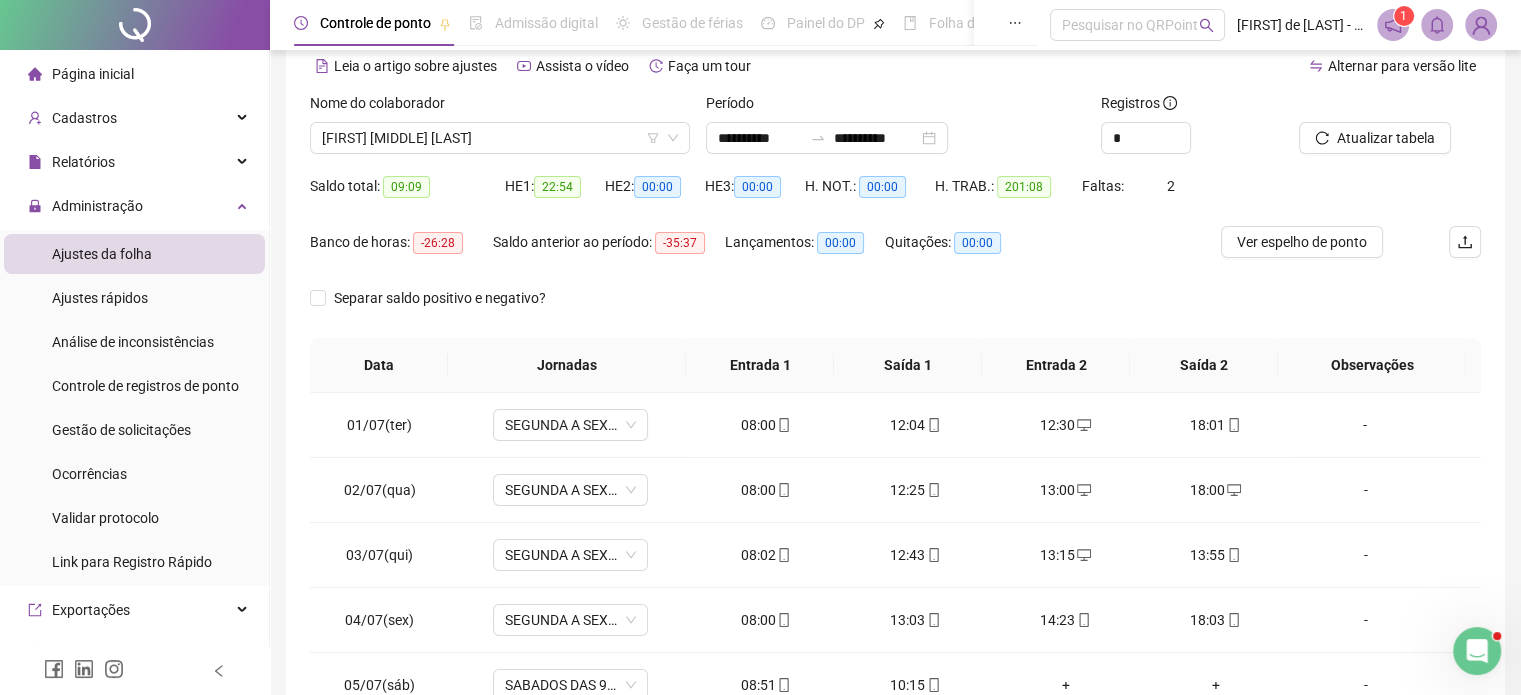 scroll, scrollTop: 300, scrollLeft: 0, axis: vertical 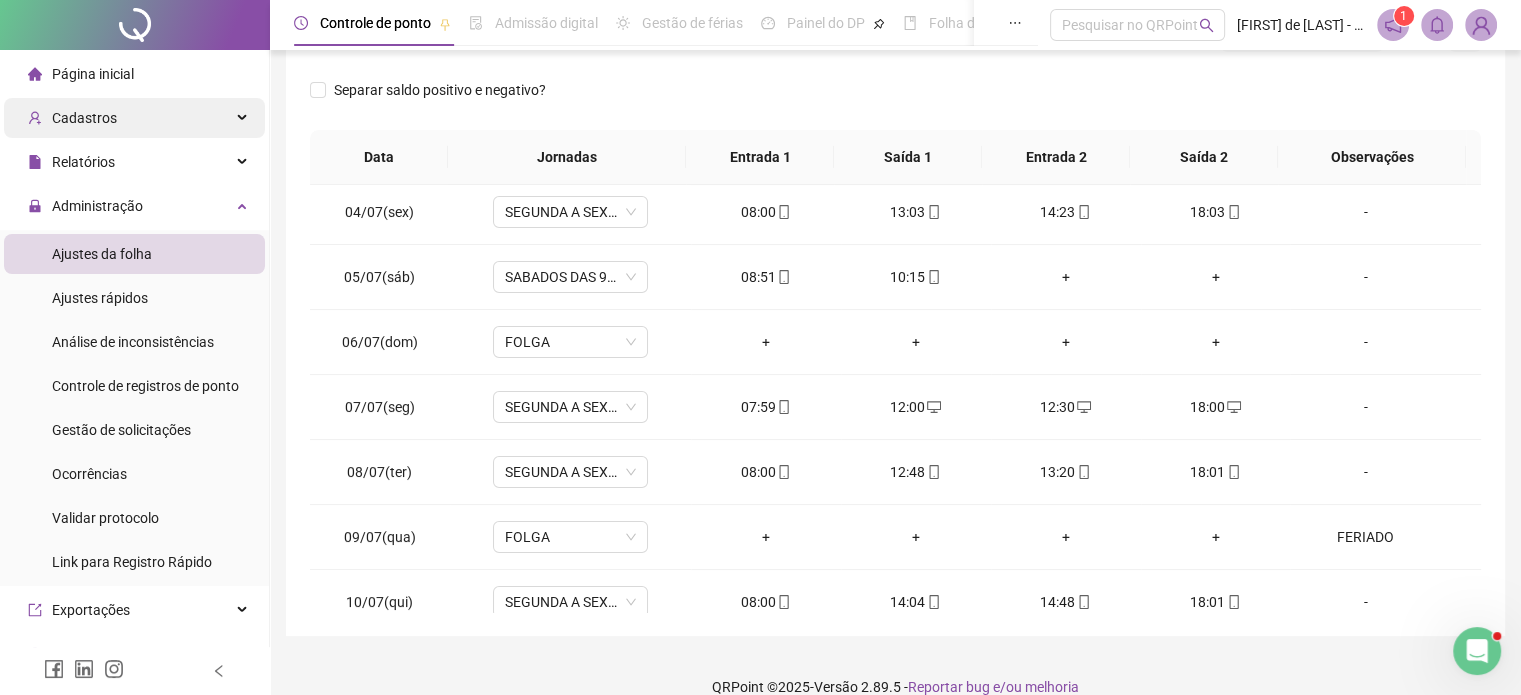 click on "Cadastros" at bounding box center [84, 118] 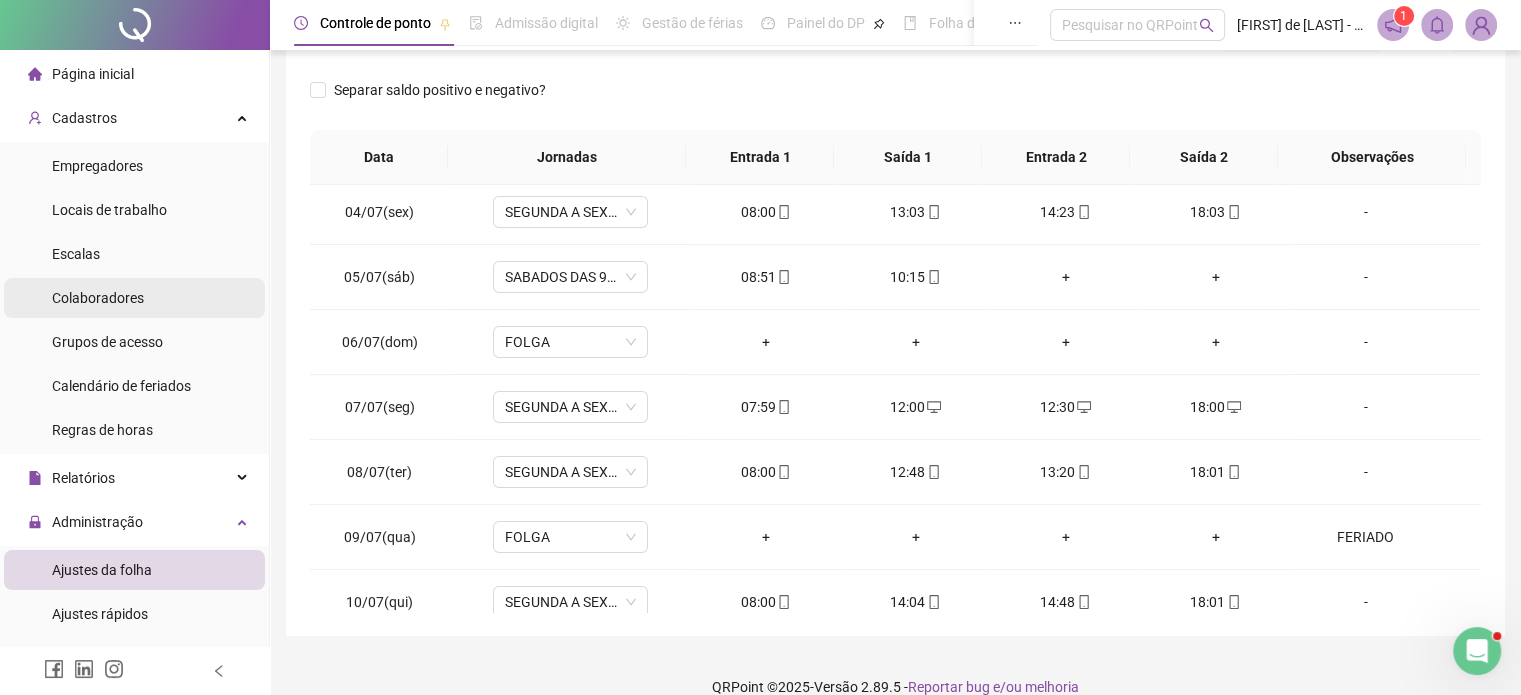 click on "Colaboradores" at bounding box center (134, 298) 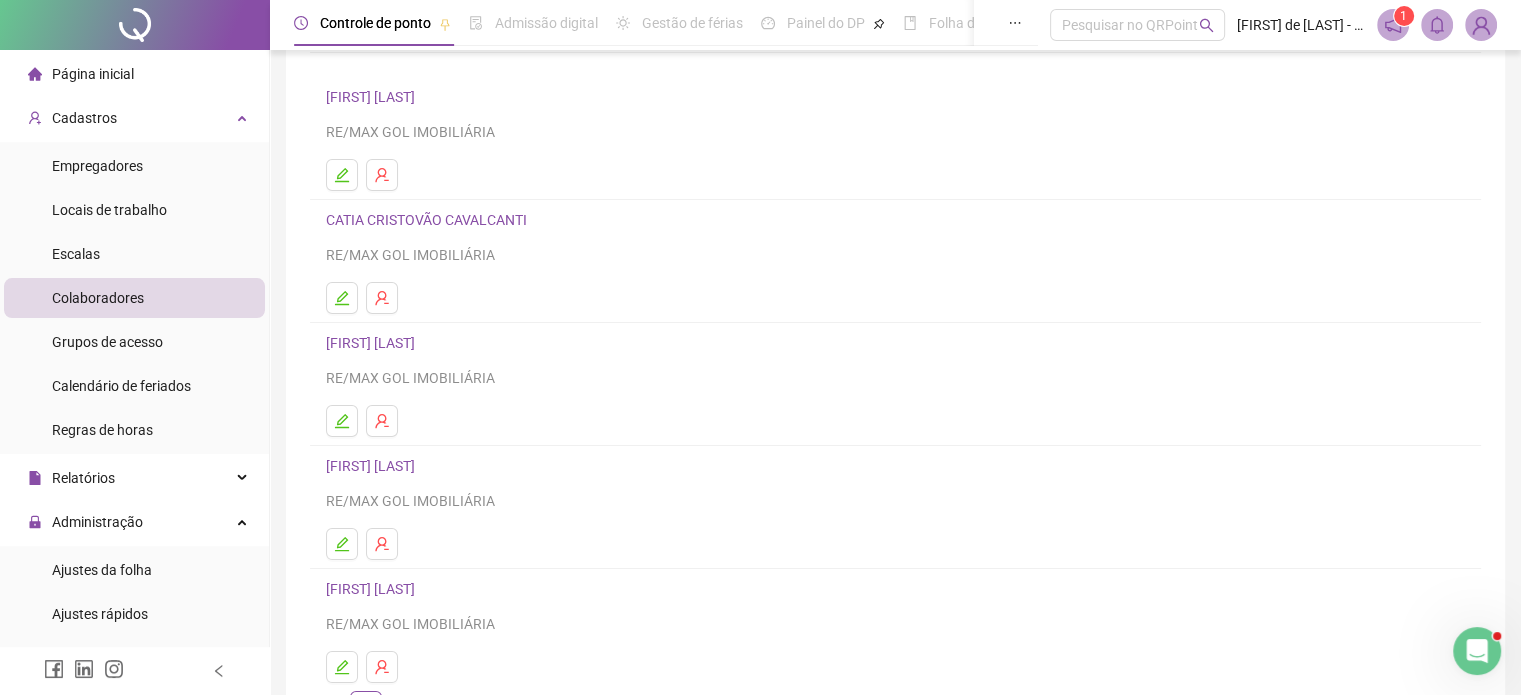 scroll, scrollTop: 271, scrollLeft: 0, axis: vertical 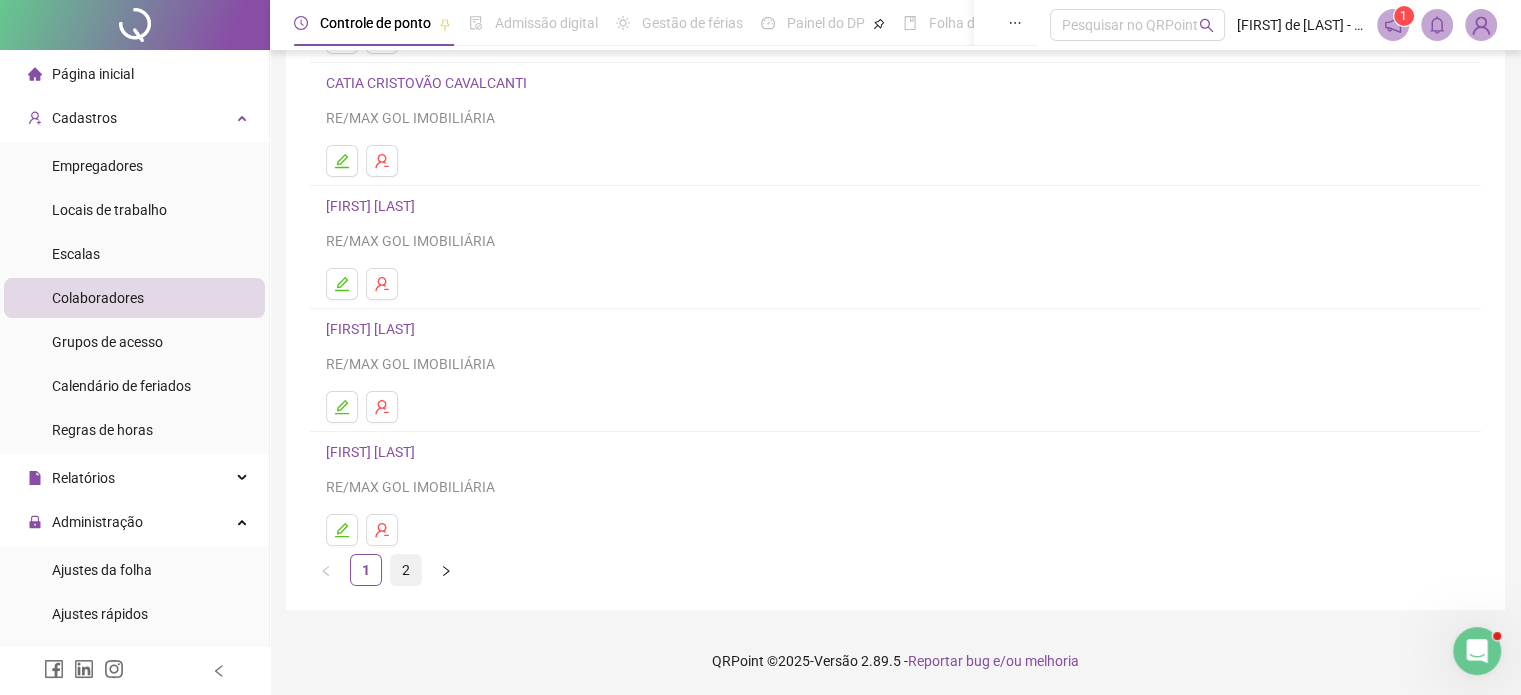 click on "2" at bounding box center (406, 570) 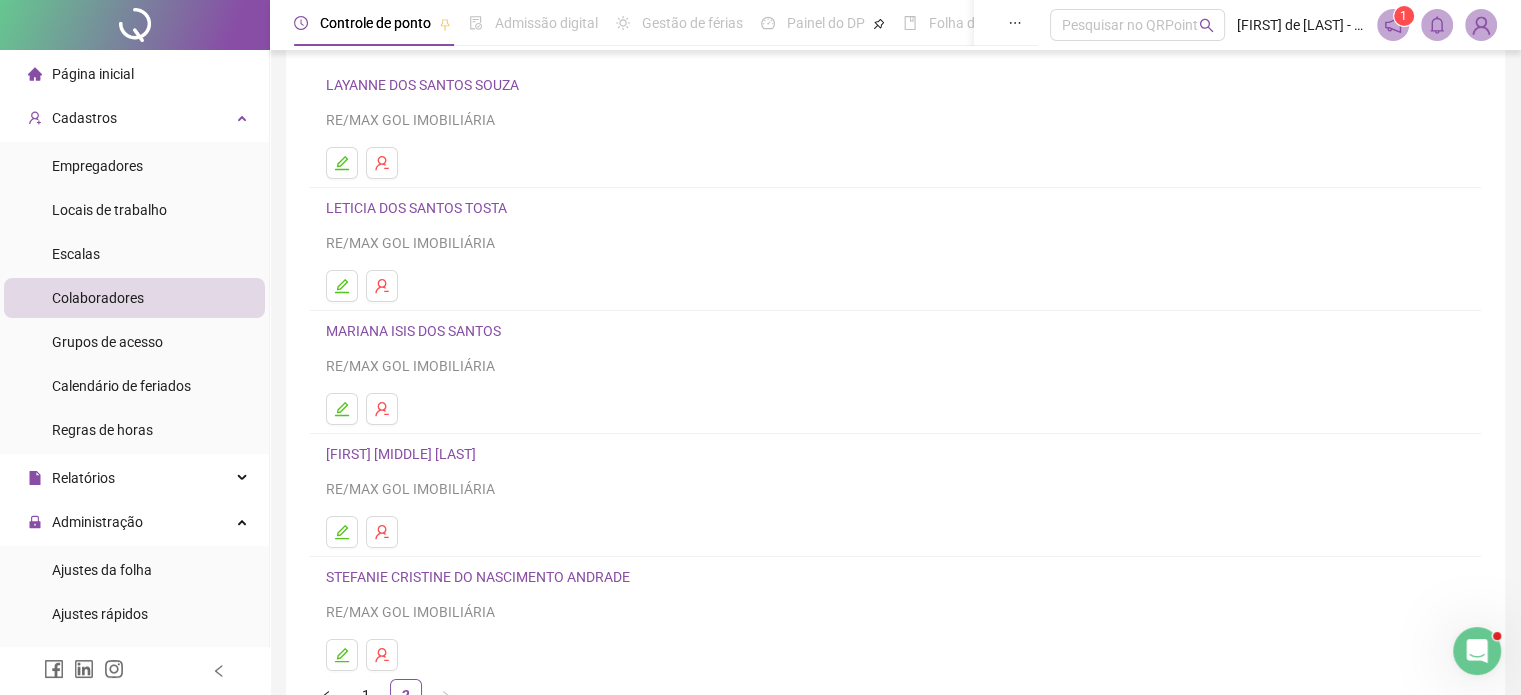 scroll, scrollTop: 271, scrollLeft: 0, axis: vertical 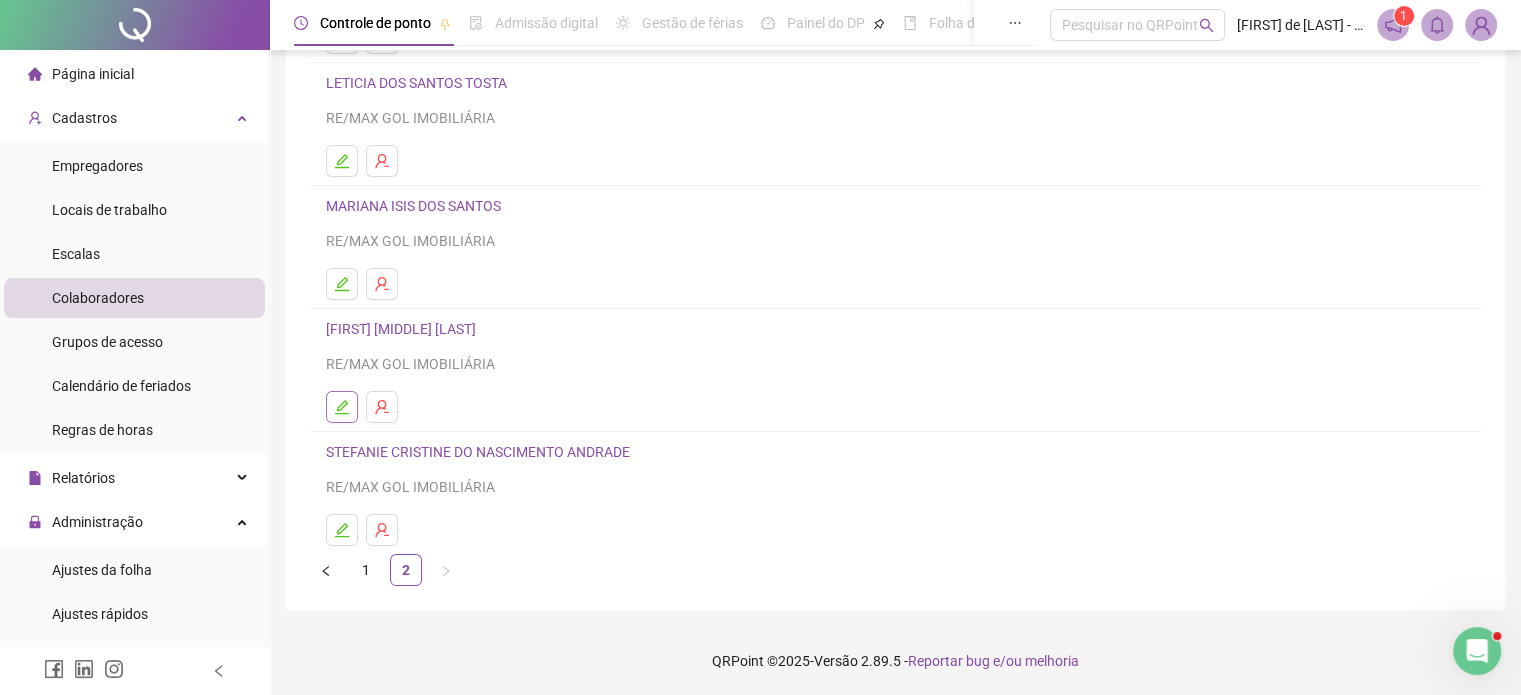 click 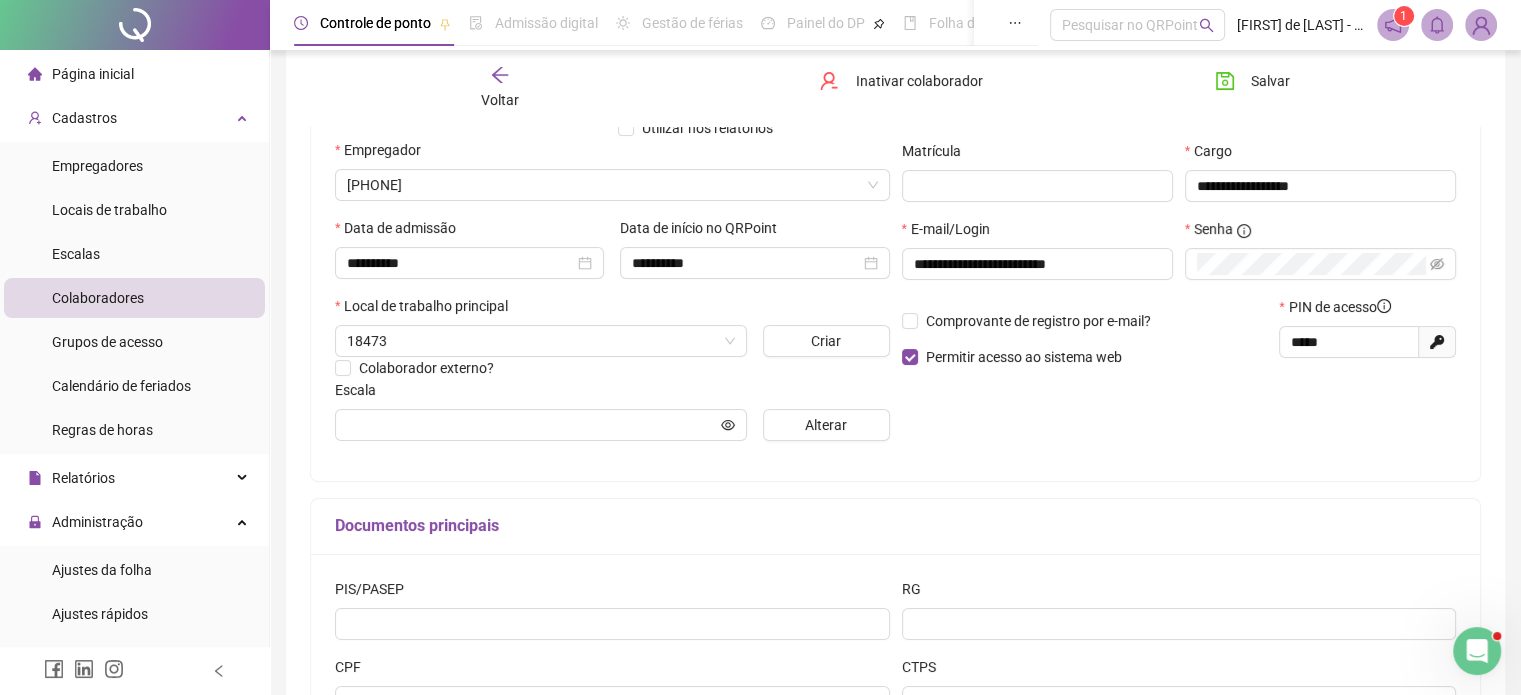 scroll, scrollTop: 281, scrollLeft: 0, axis: vertical 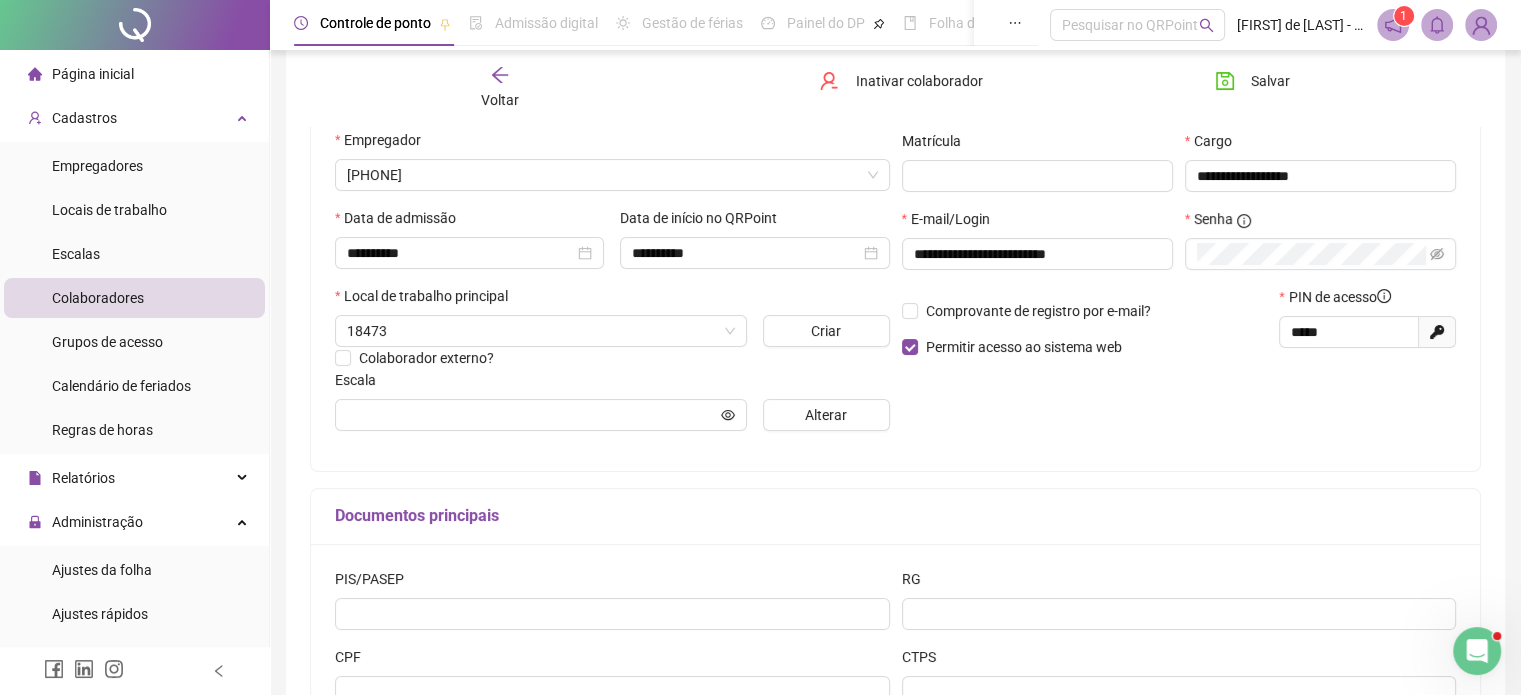 type on "***" 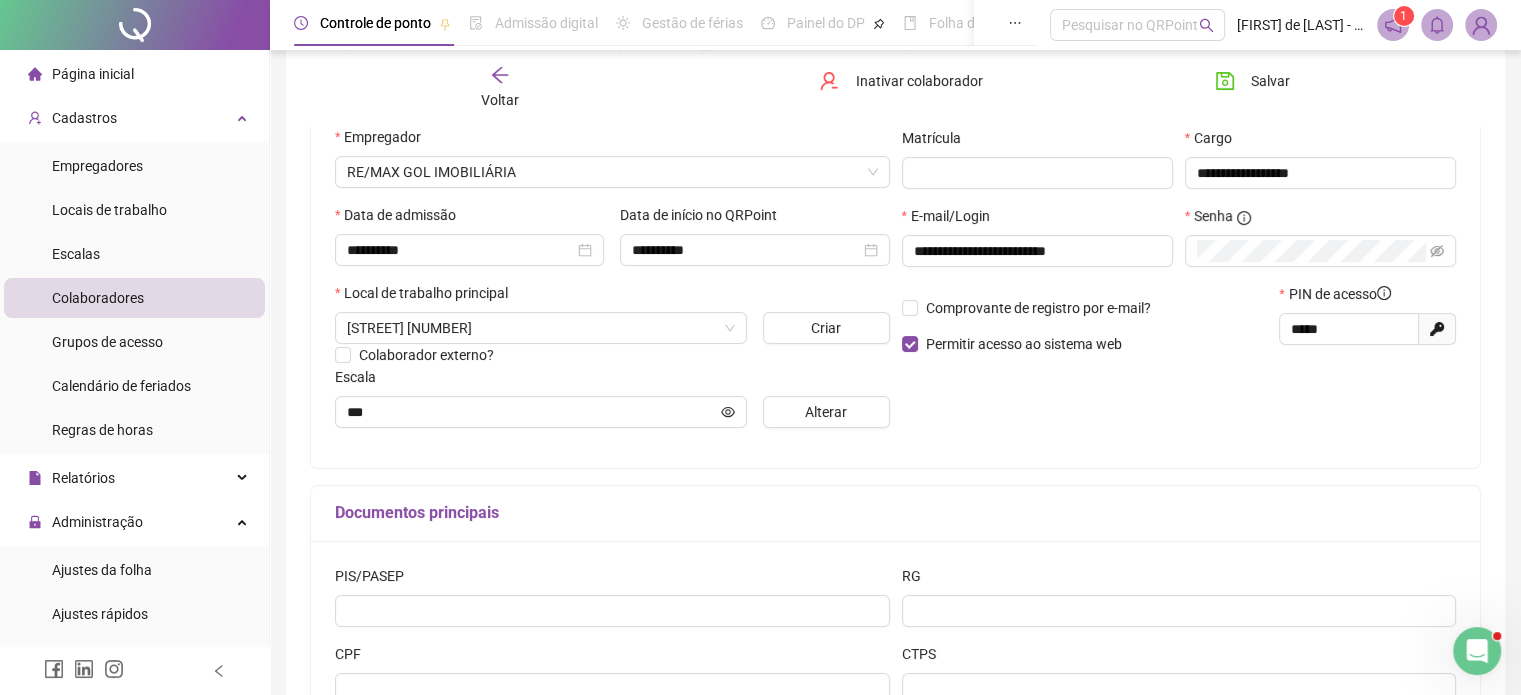 scroll, scrollTop: 300, scrollLeft: 0, axis: vertical 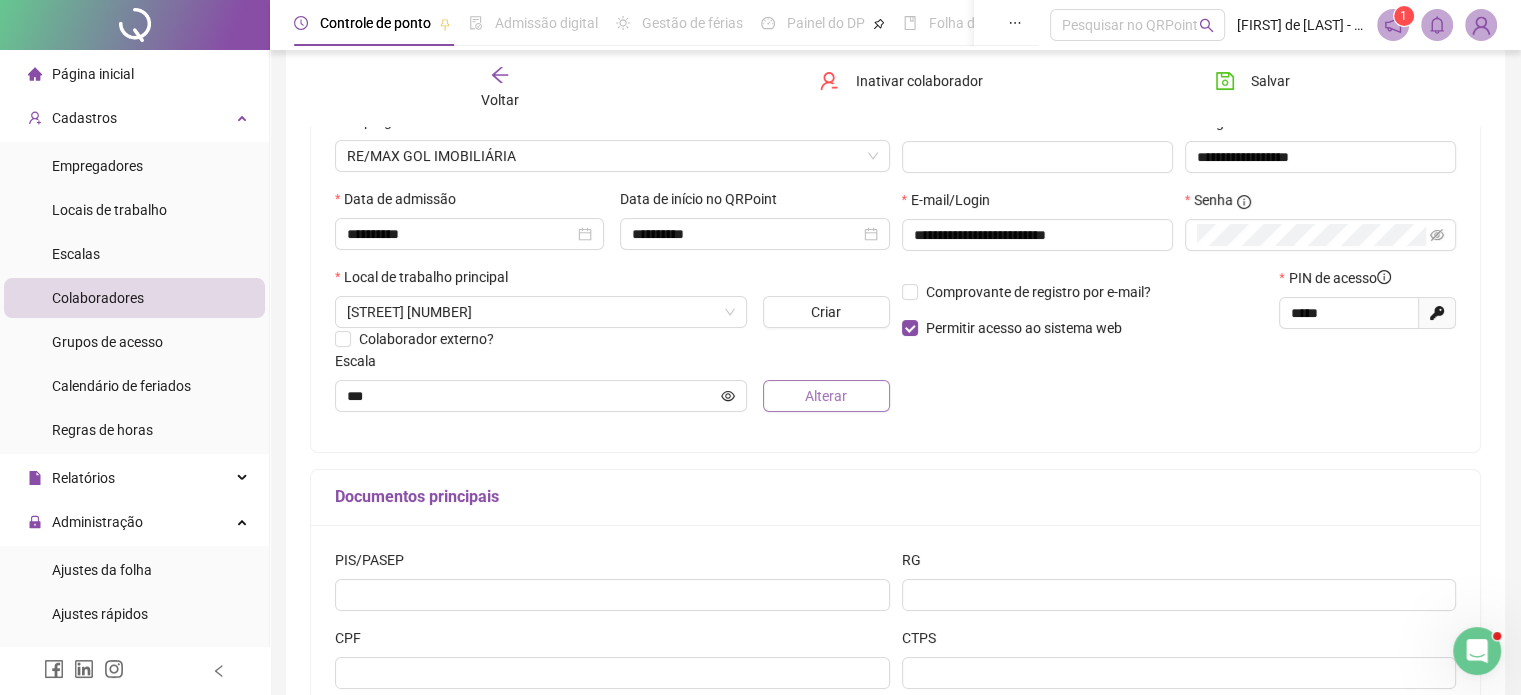 click on "Alterar" at bounding box center [826, 396] 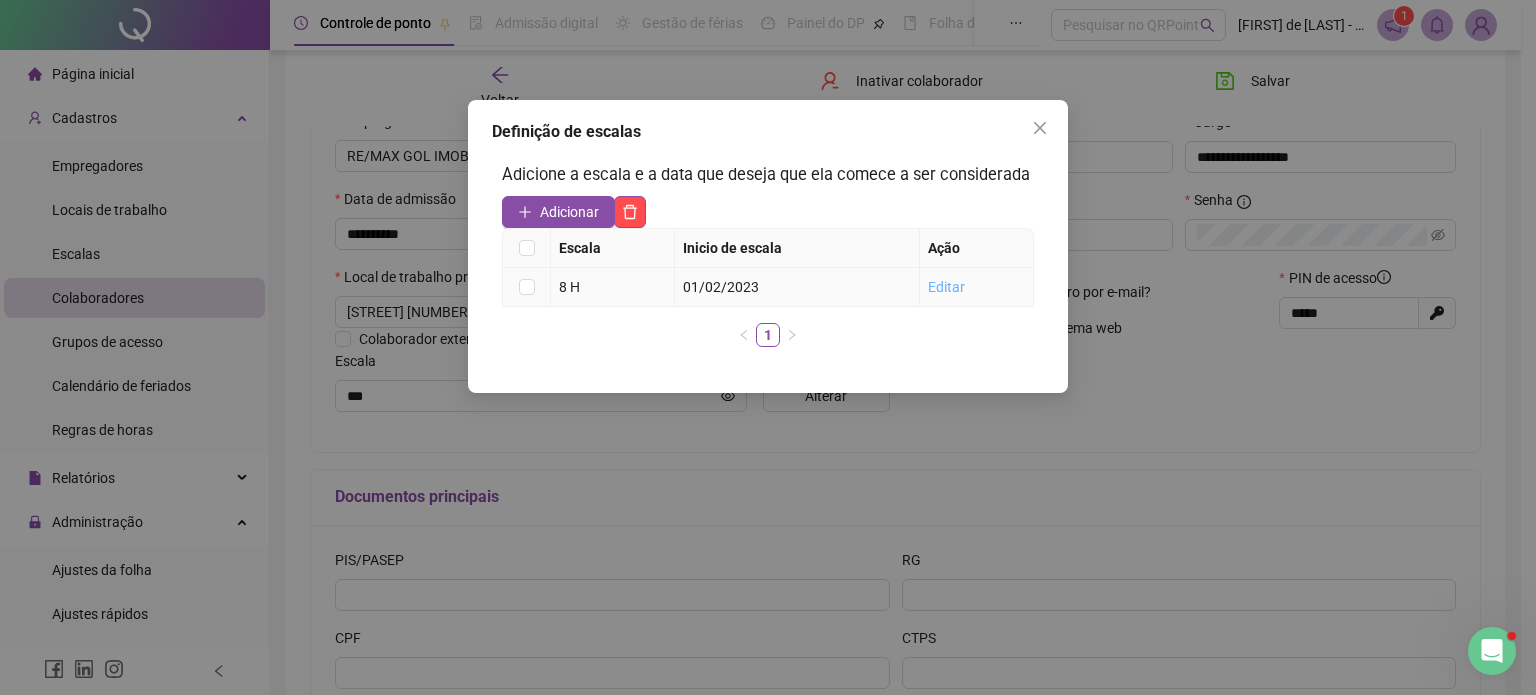click on "Editar" at bounding box center (946, 287) 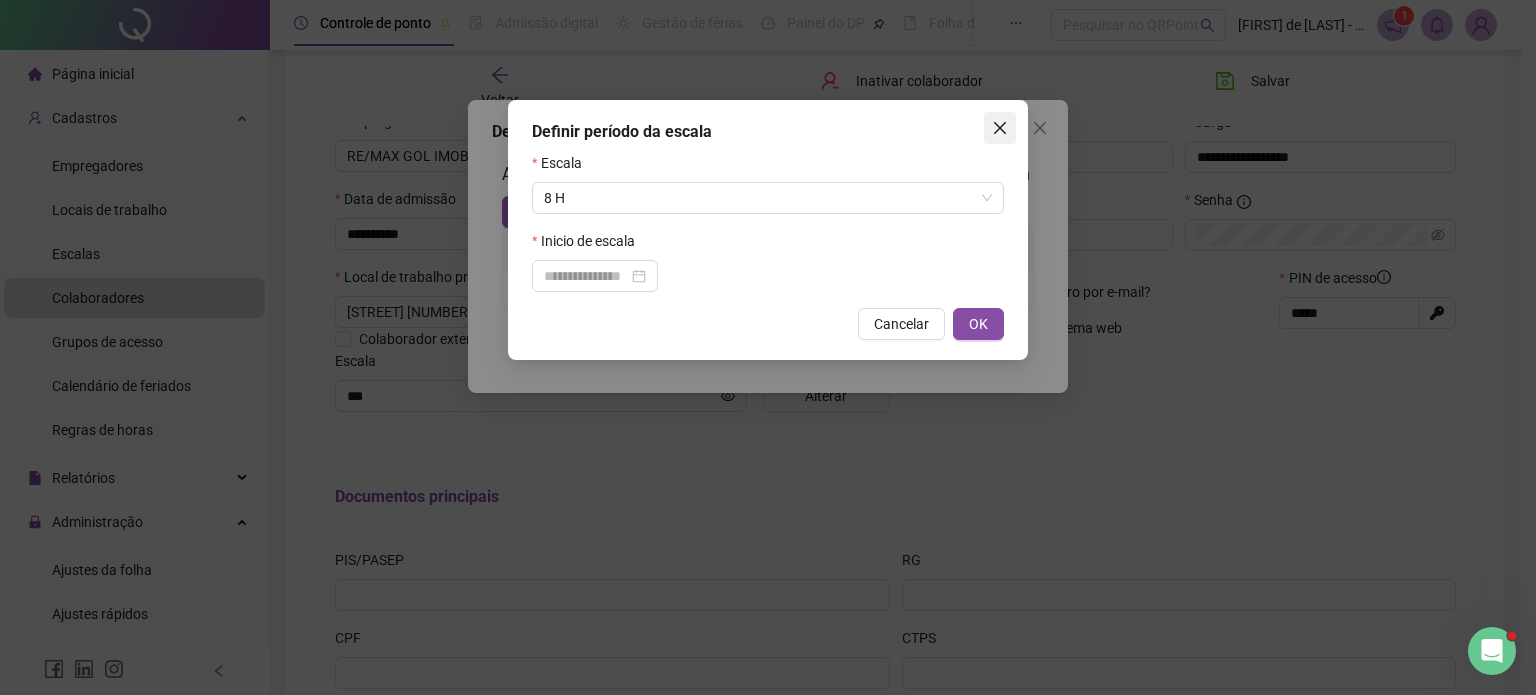 click 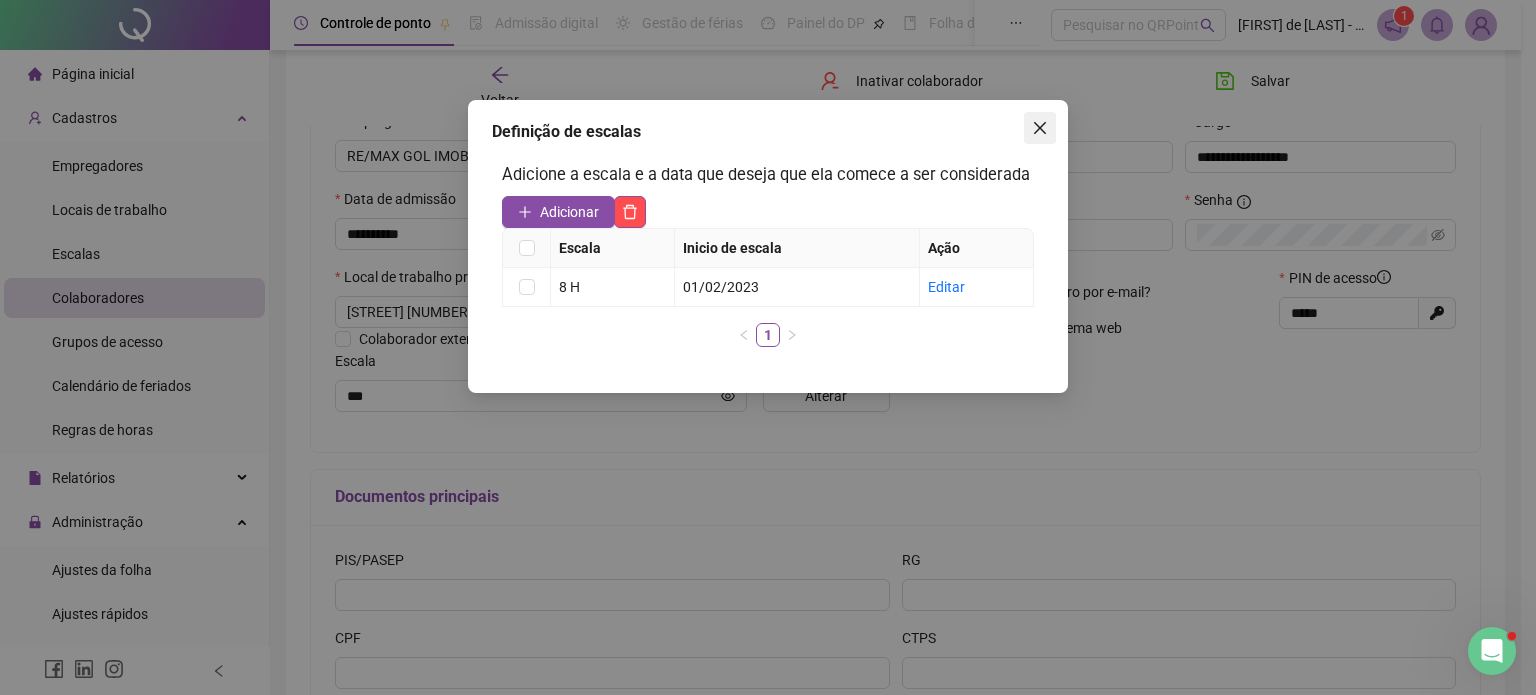 click 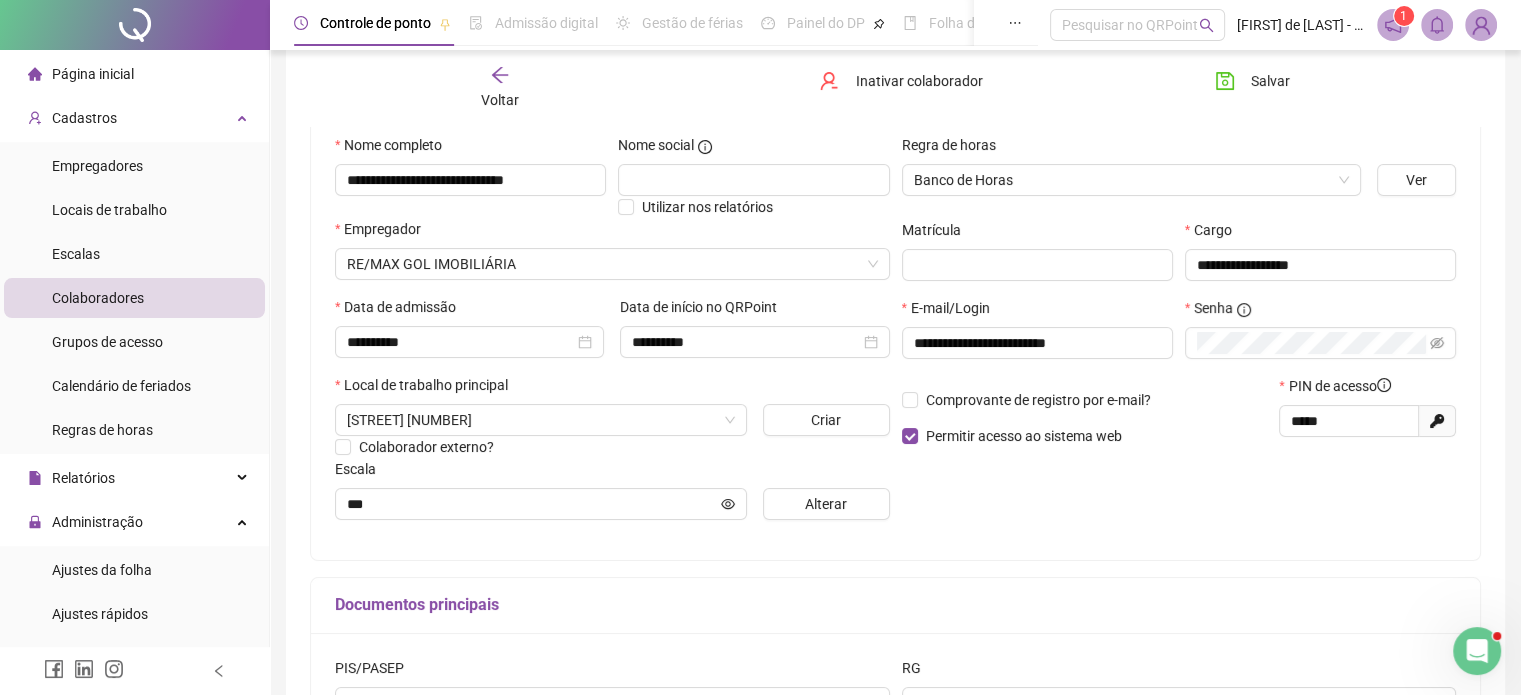 scroll, scrollTop: 45, scrollLeft: 0, axis: vertical 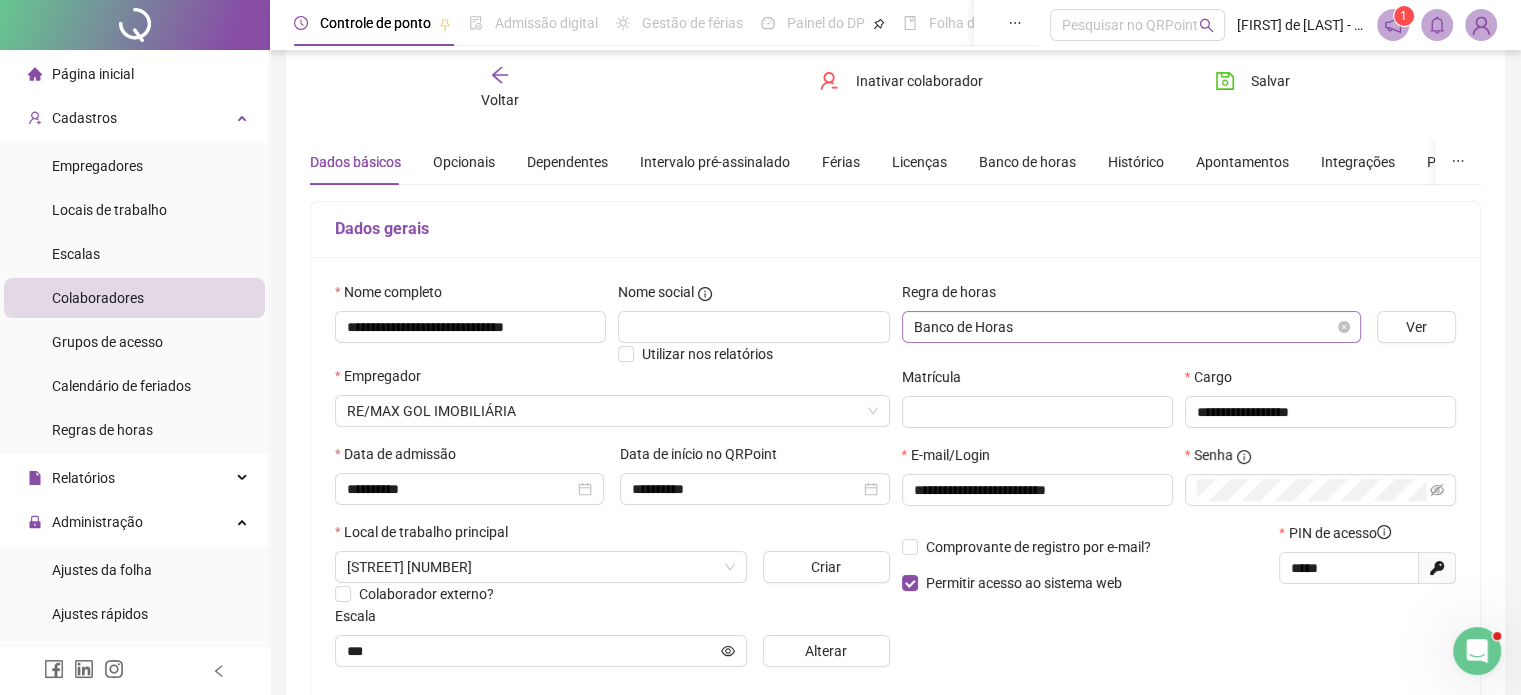 click on "Banco de Horas" at bounding box center (1131, 327) 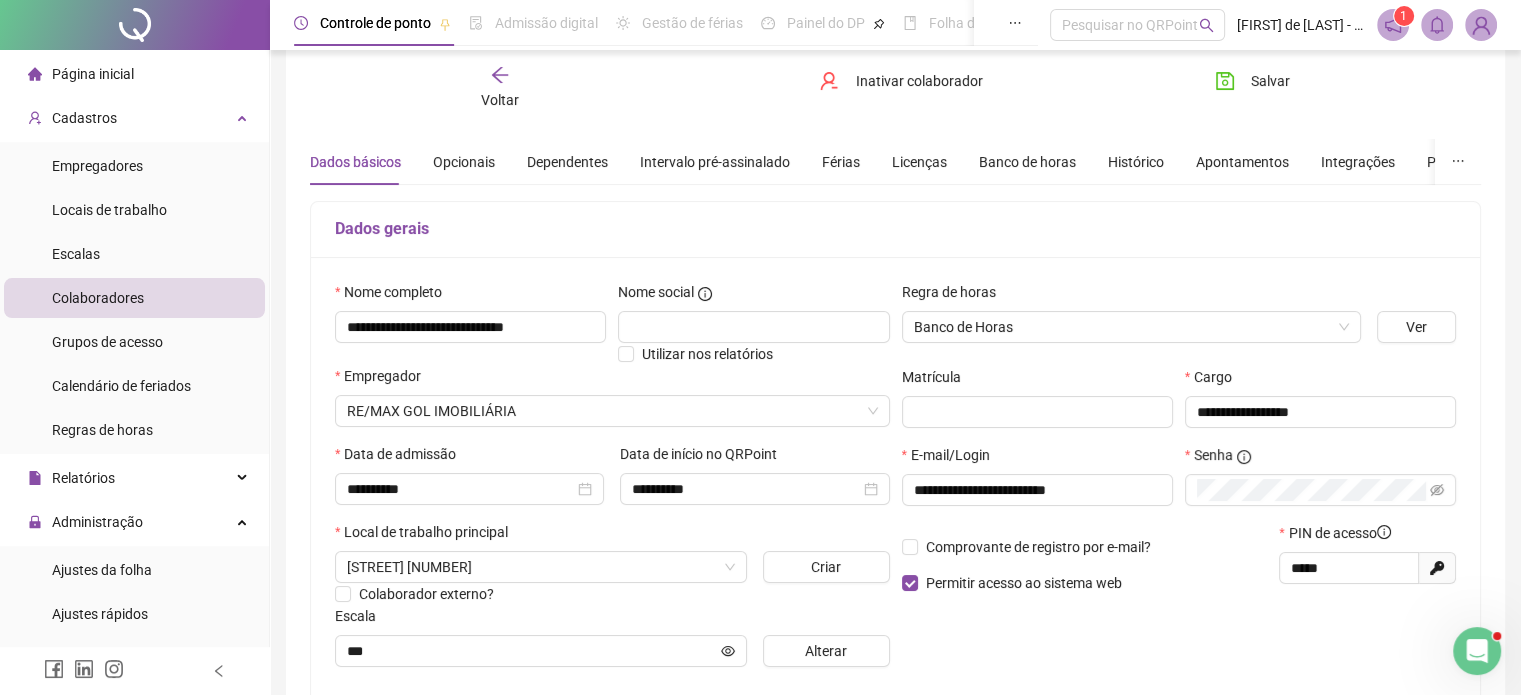 click on "Dados gerais" at bounding box center (895, 229) 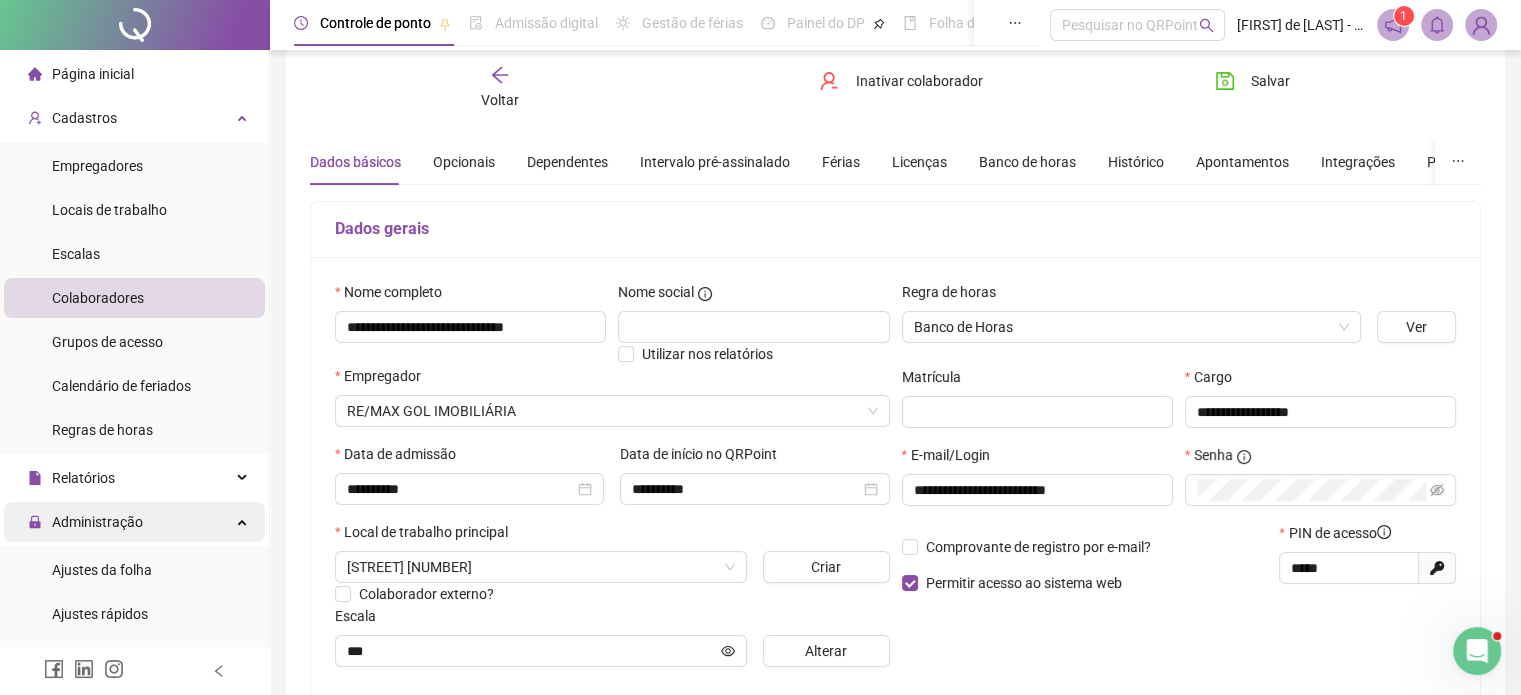 click on "Administração" at bounding box center [97, 522] 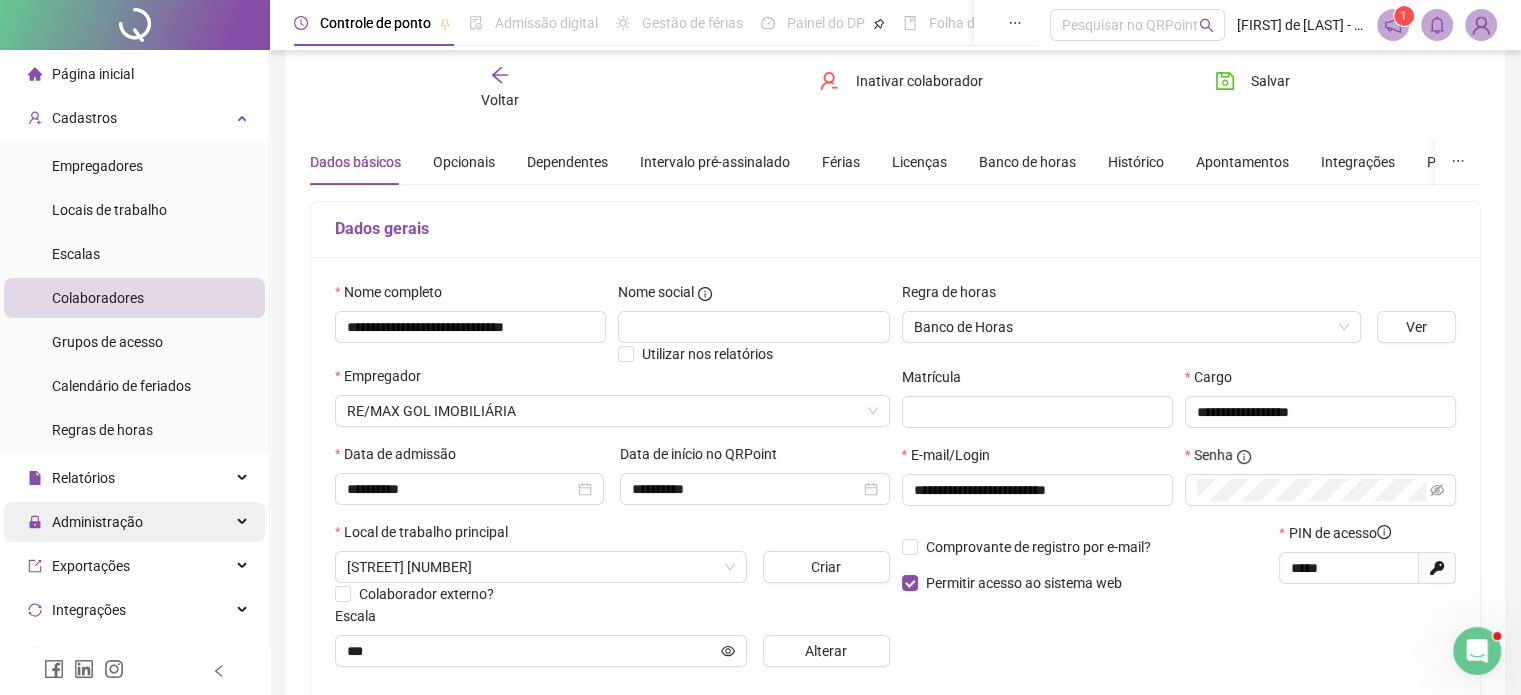 click on "Administração" at bounding box center (97, 522) 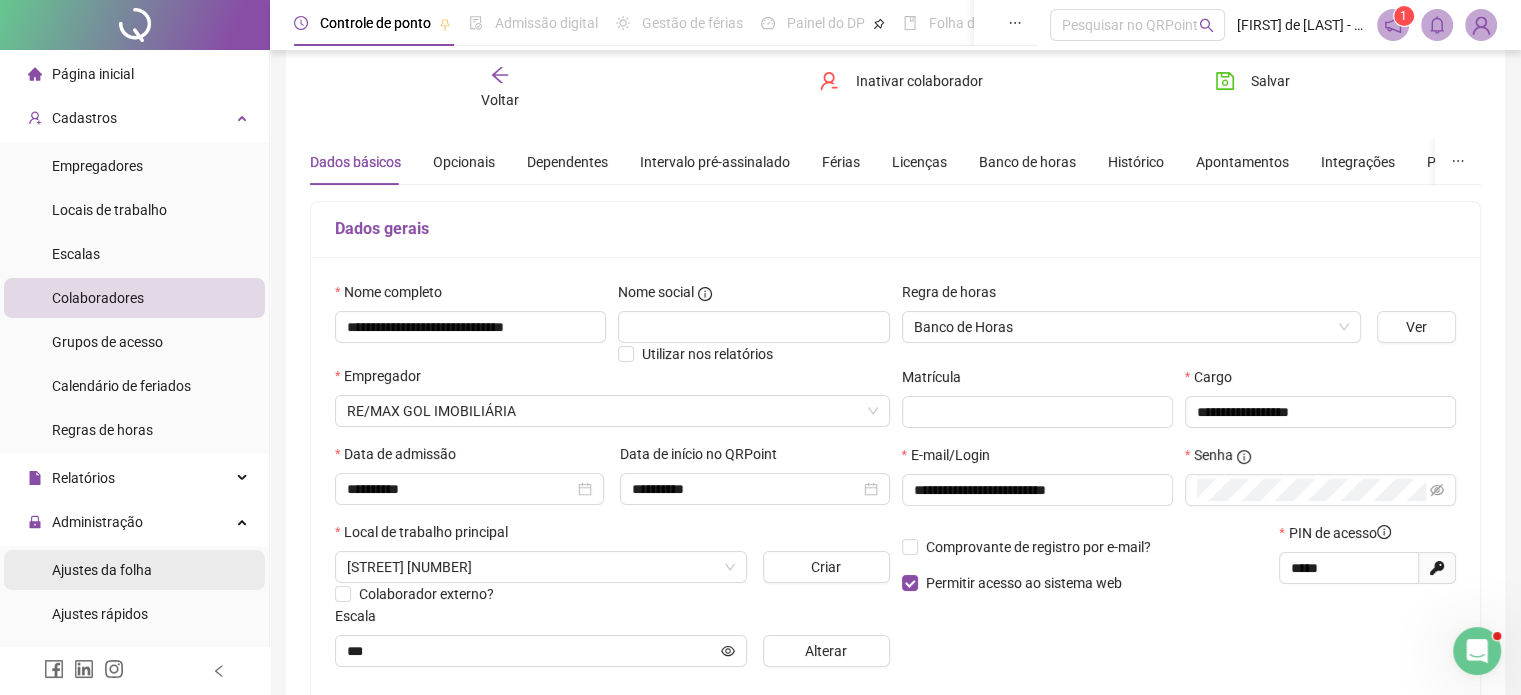 click on "Ajustes da folha" at bounding box center (102, 570) 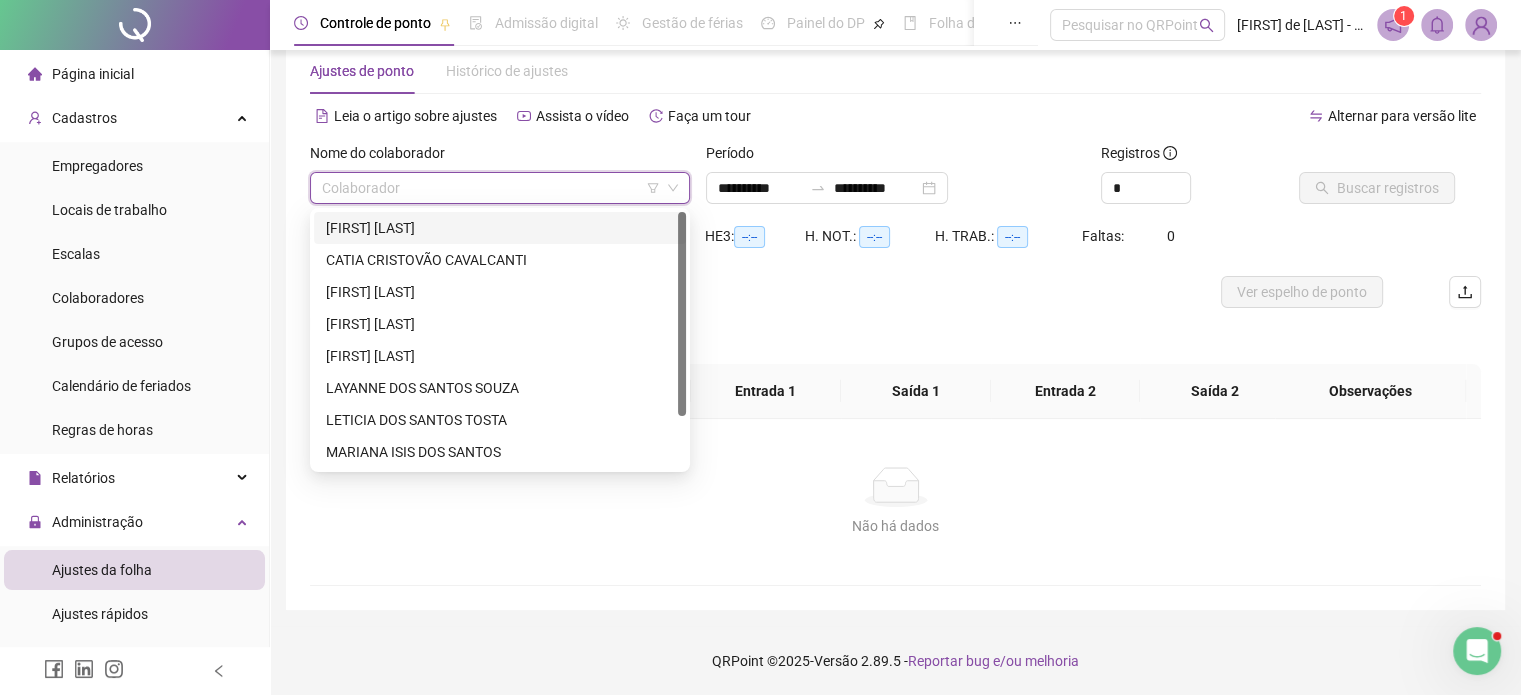click at bounding box center (491, 188) 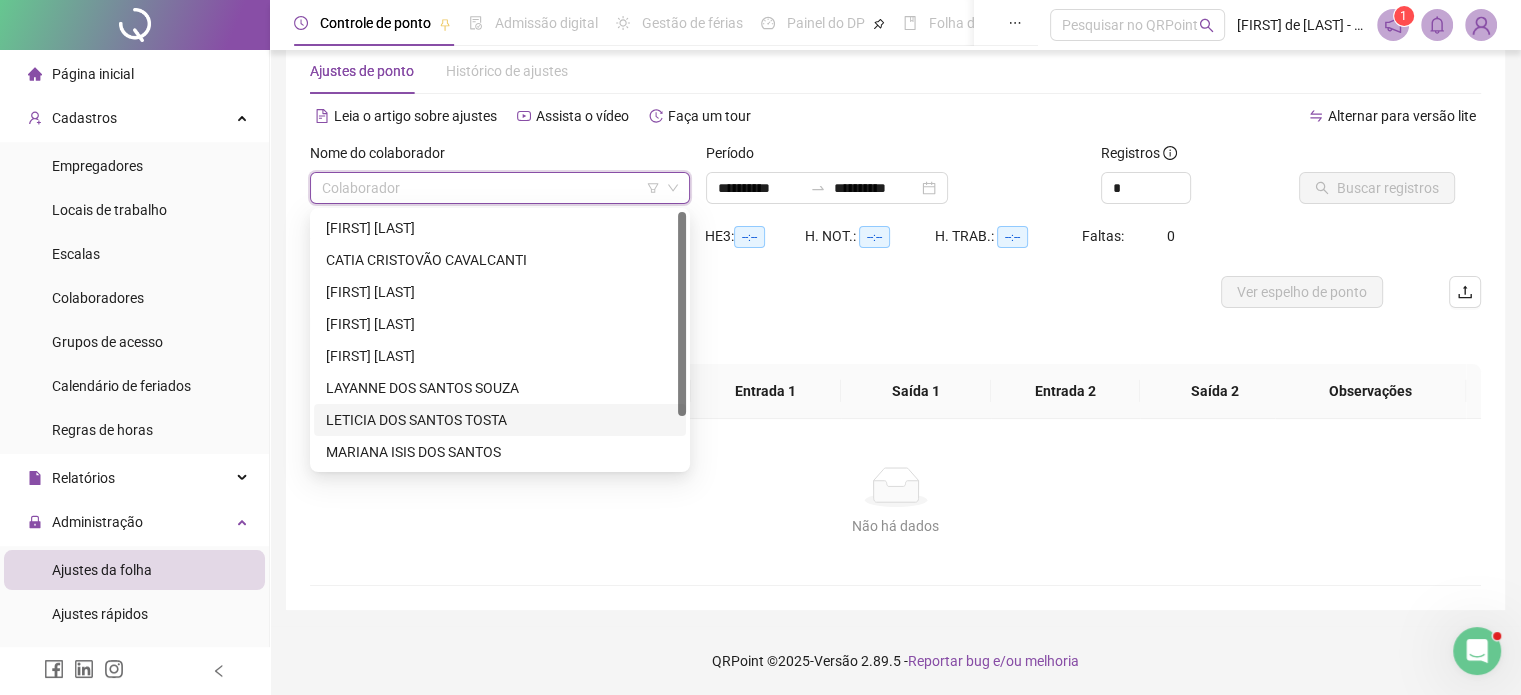 scroll, scrollTop: 64, scrollLeft: 0, axis: vertical 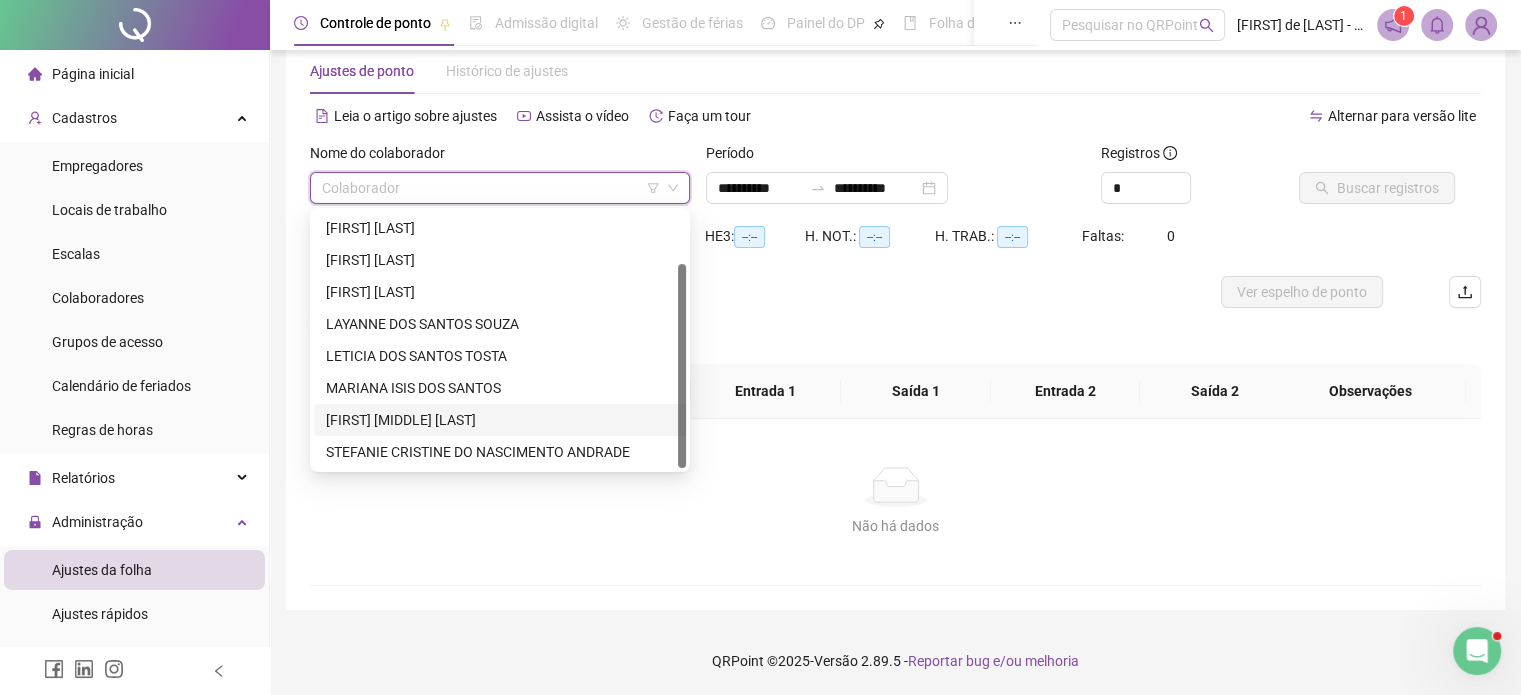 click on "[FIRST] [MIDDLE] [LAST]" at bounding box center [500, 420] 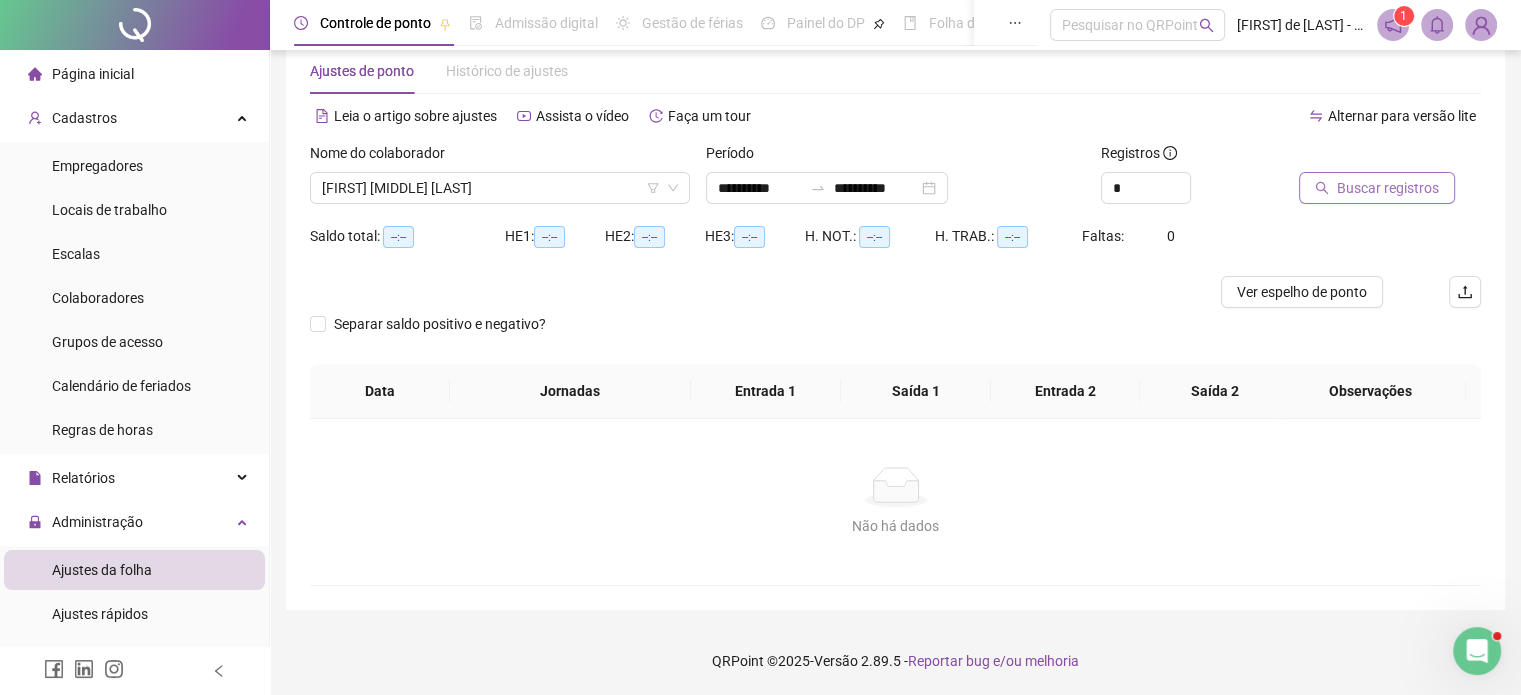 click on "Buscar registros" at bounding box center (1388, 188) 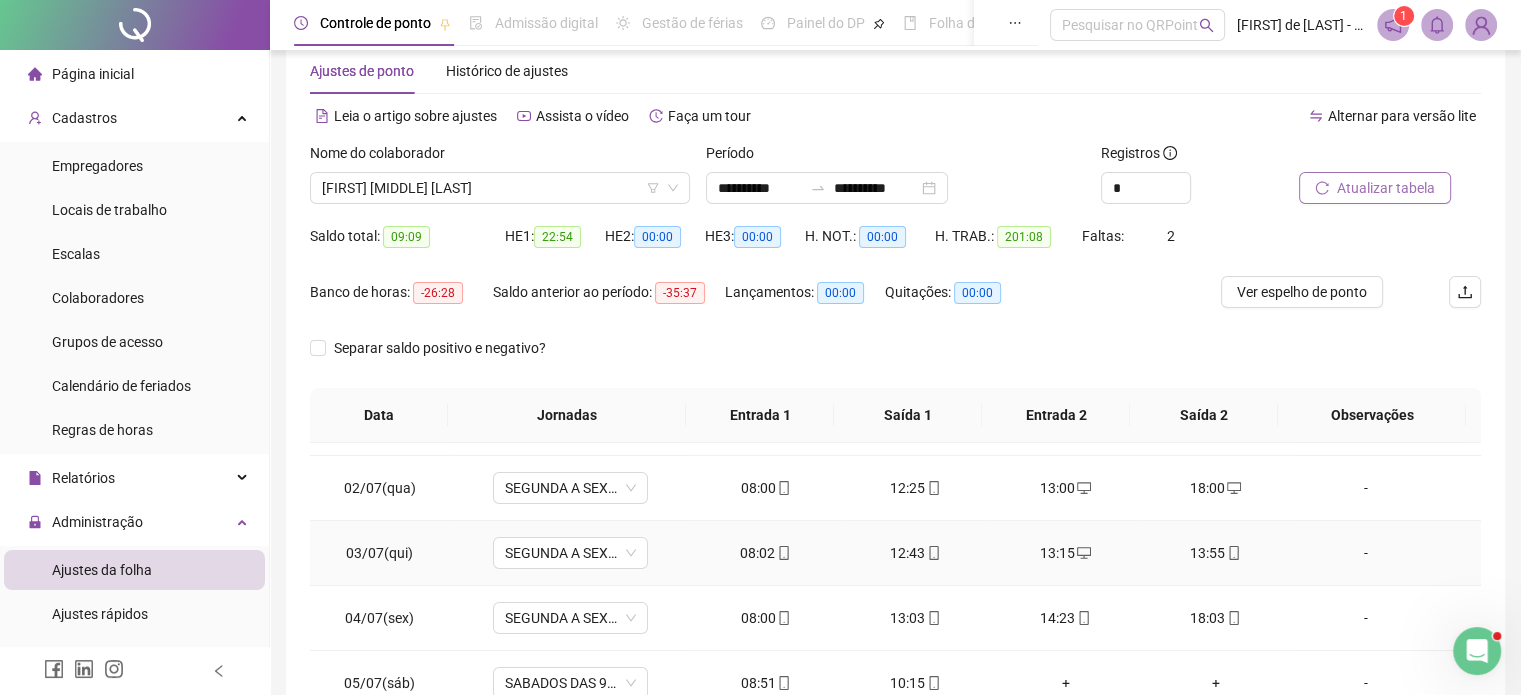 scroll, scrollTop: 100, scrollLeft: 0, axis: vertical 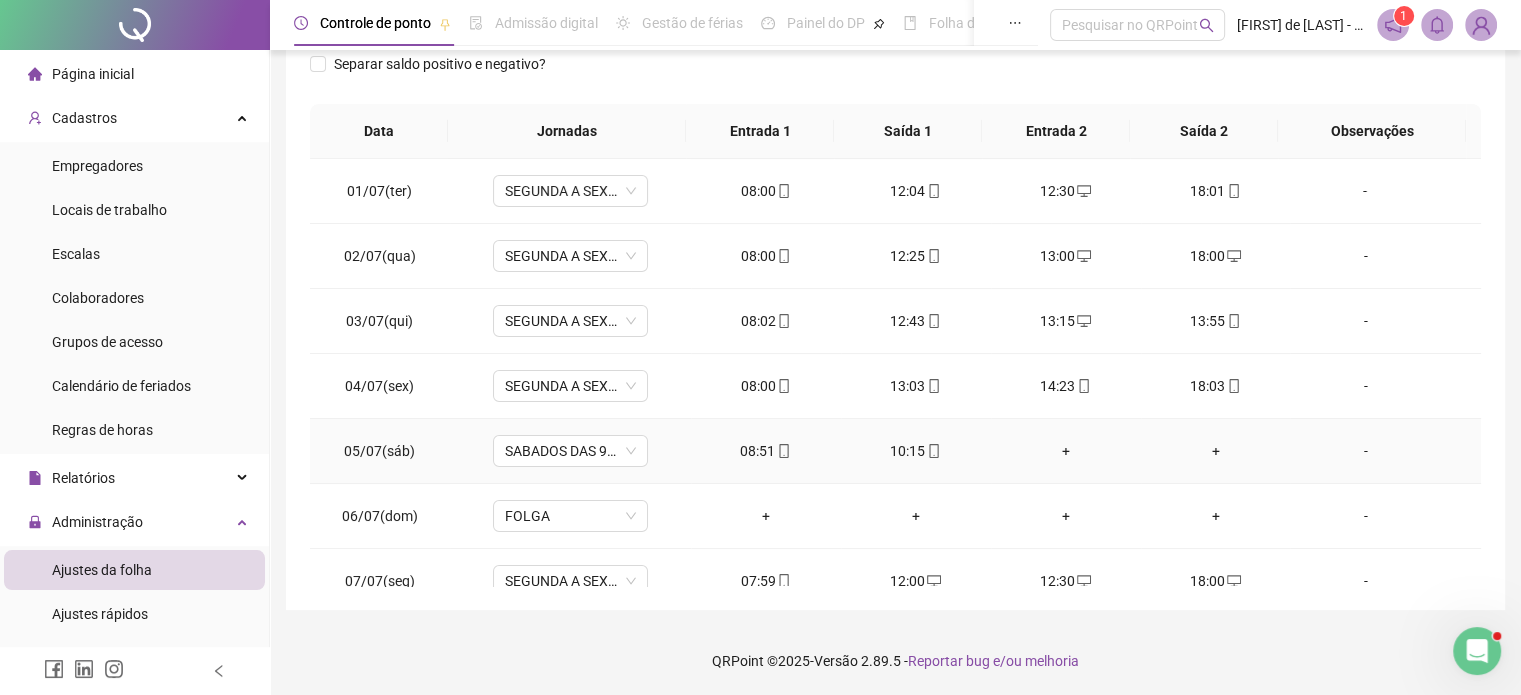 click on "10:15" at bounding box center (916, 451) 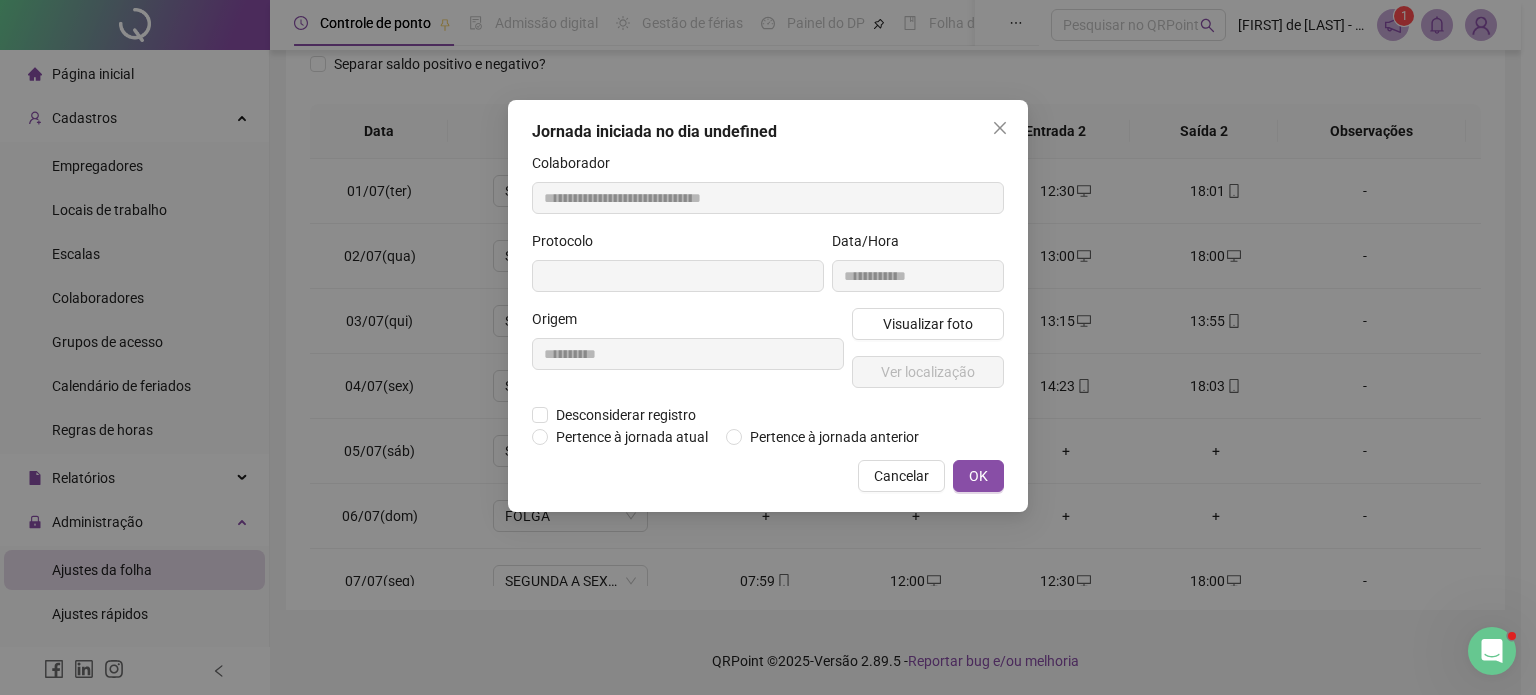 type on "**********" 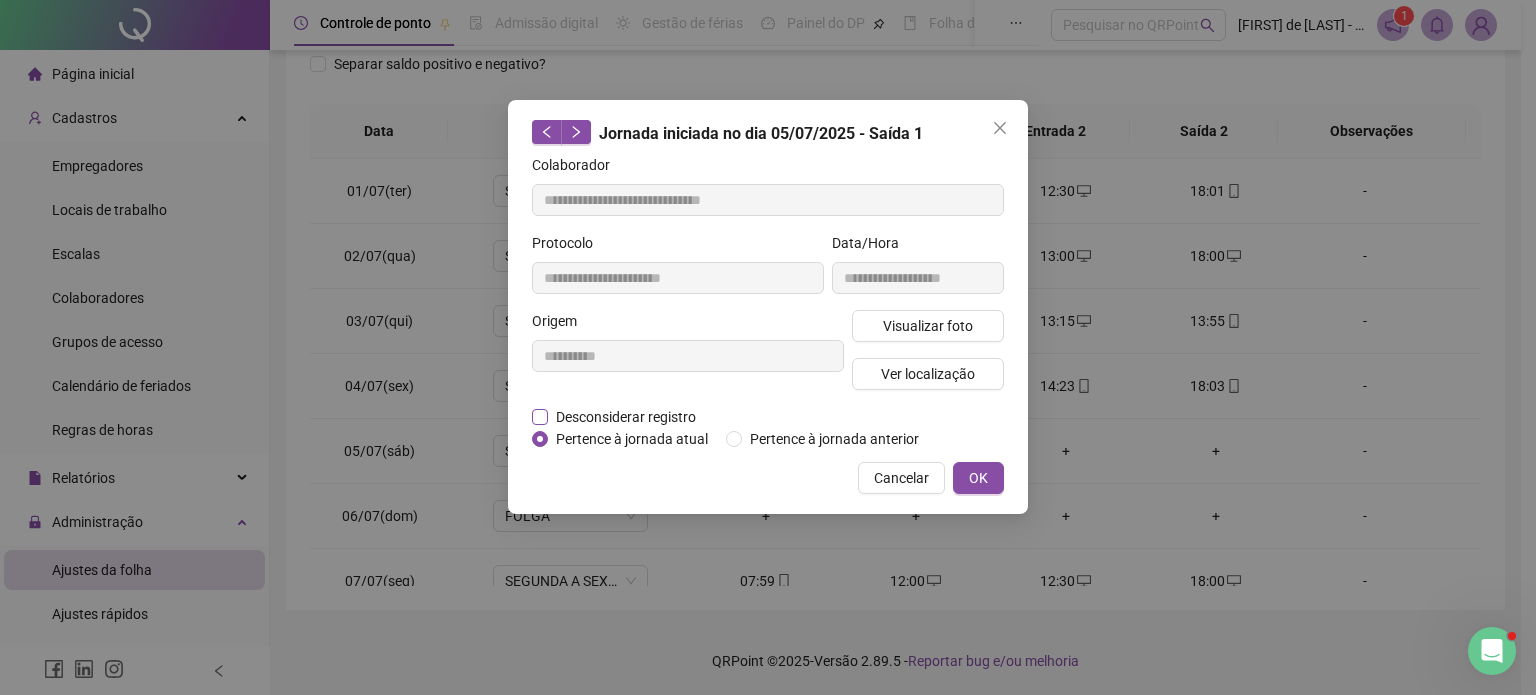 click on "Desconsiderar registro" at bounding box center [626, 417] 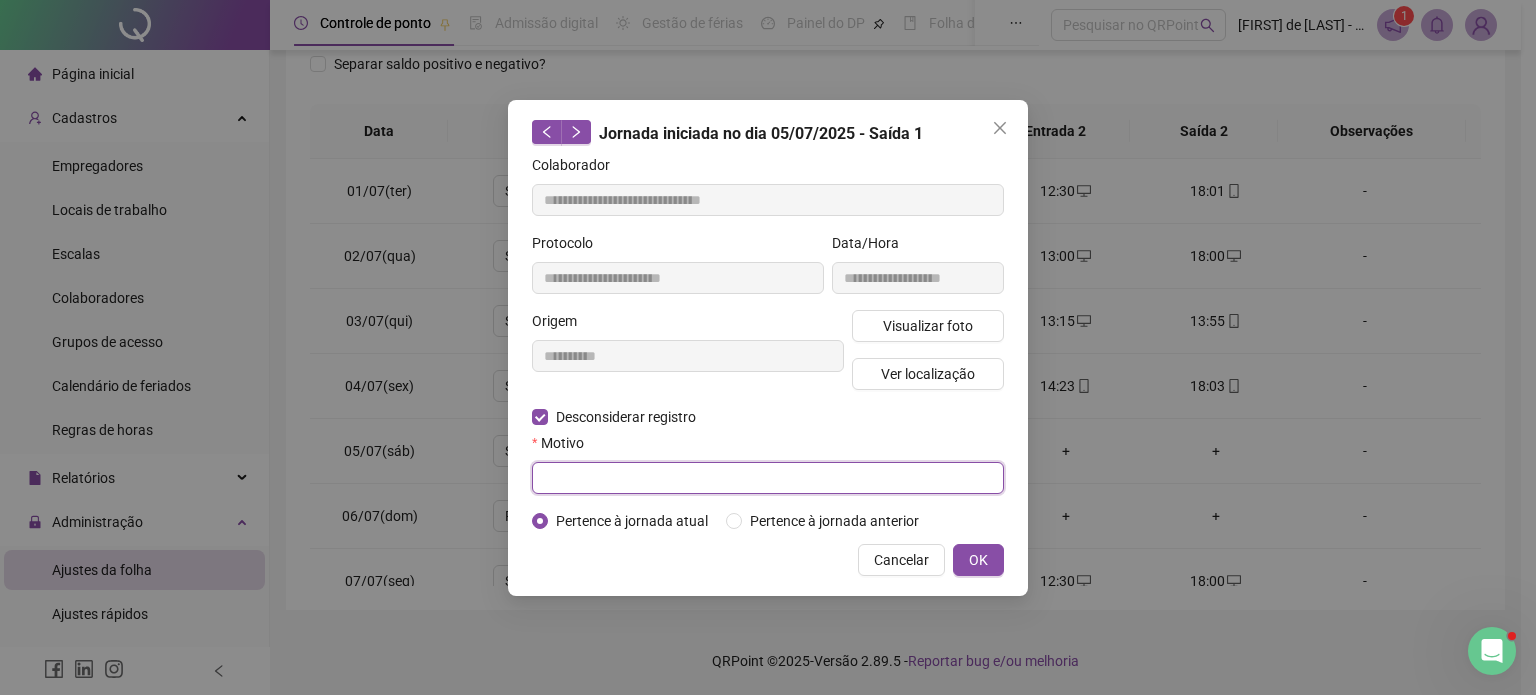 click at bounding box center (768, 478) 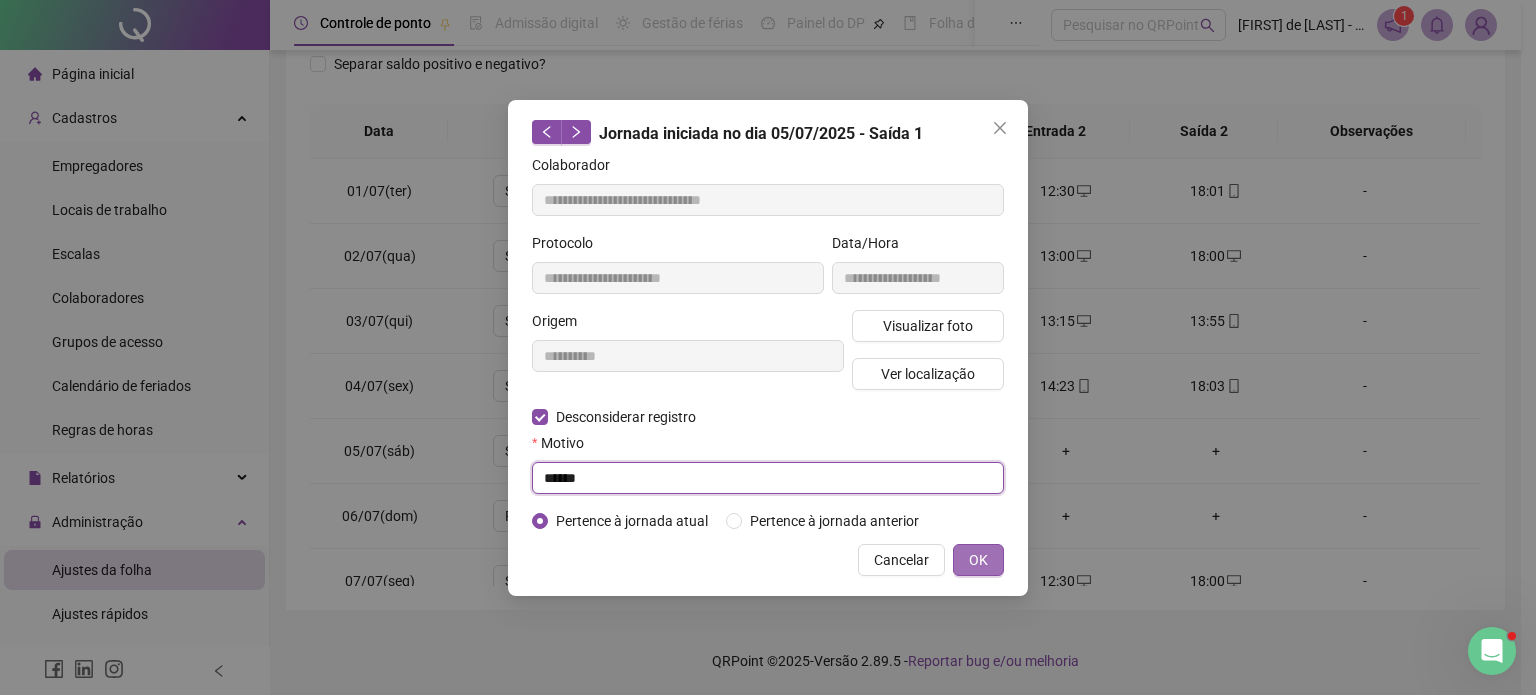 type on "******" 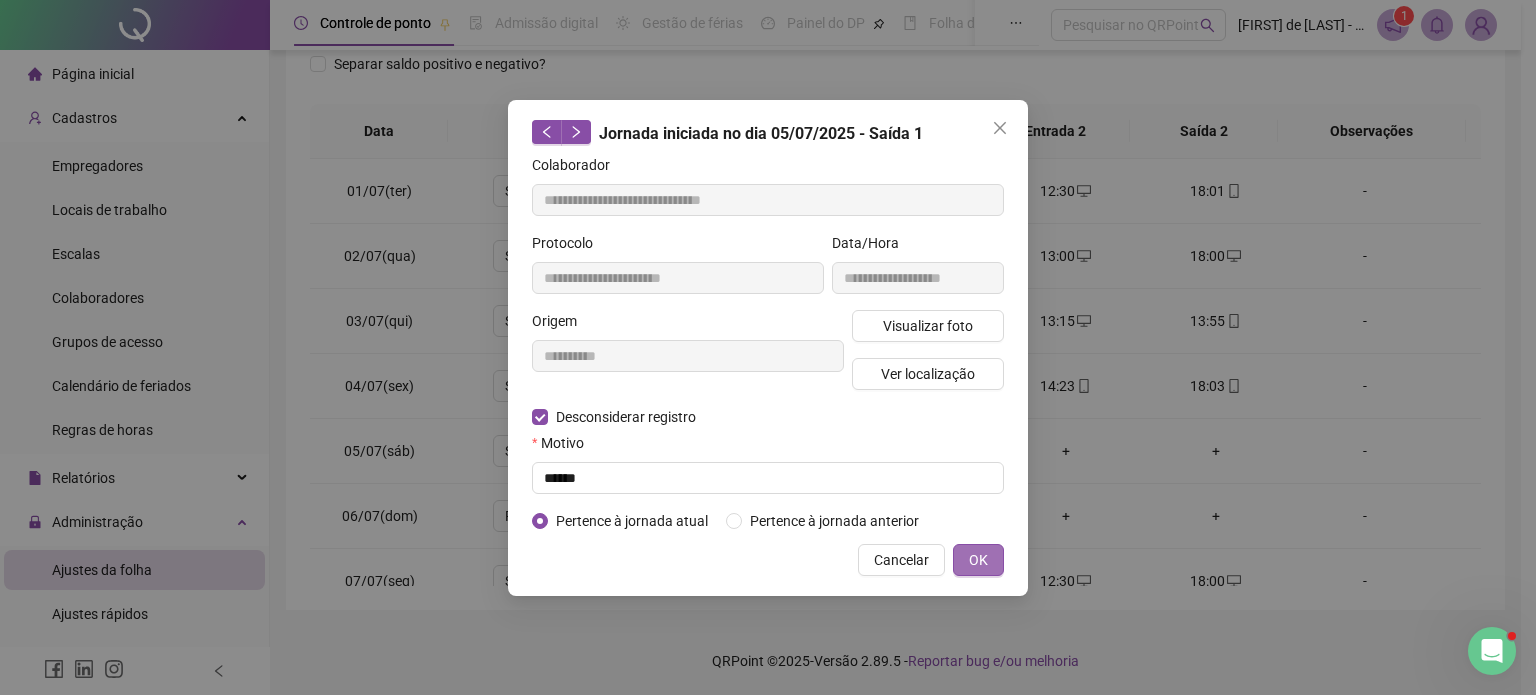 click on "OK" at bounding box center [978, 560] 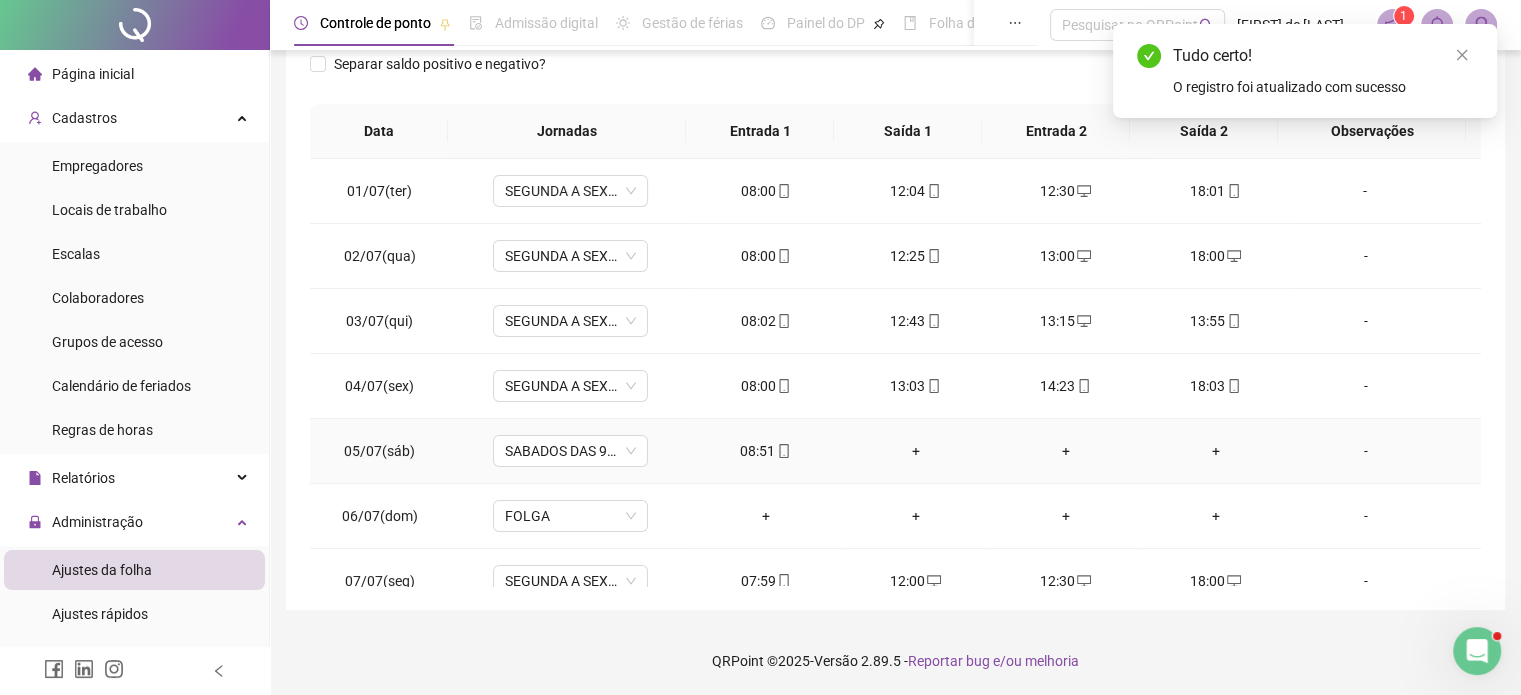 click on "+" at bounding box center (916, 451) 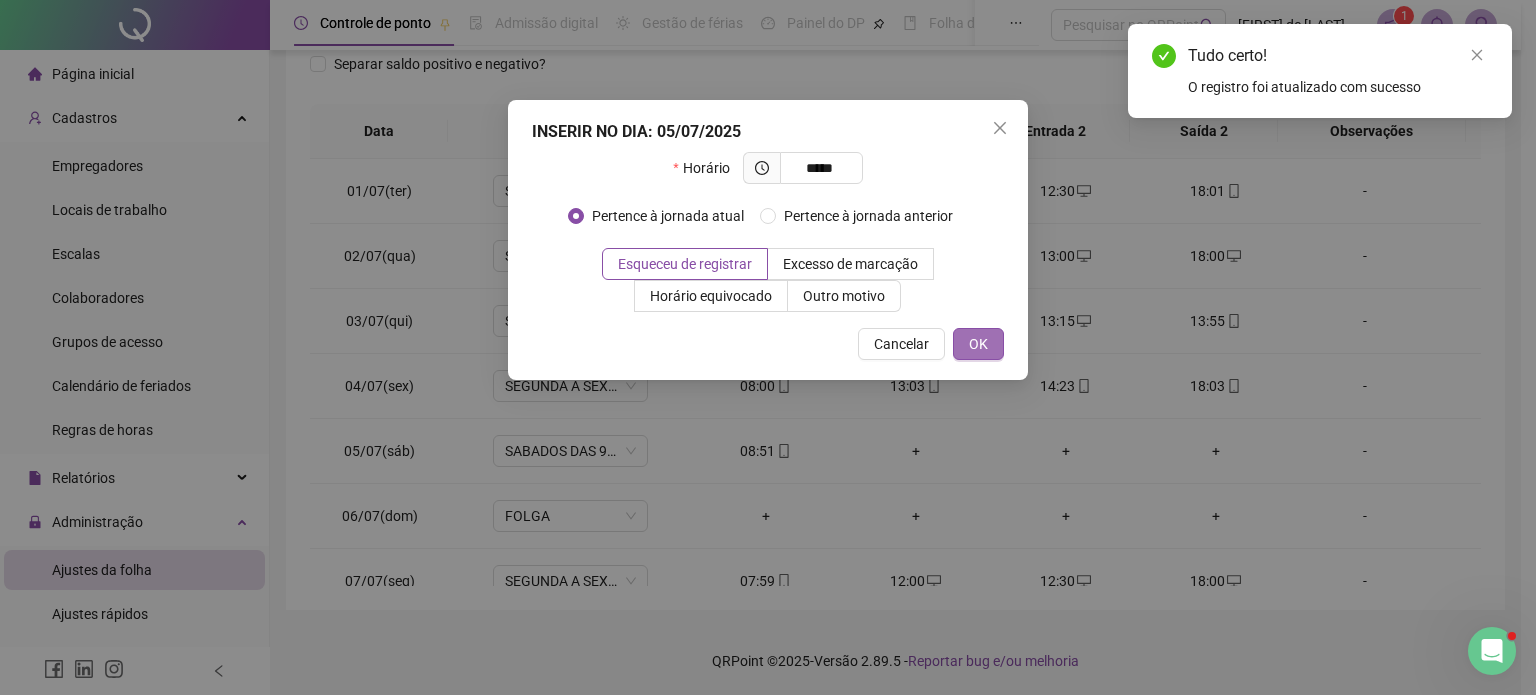 type on "*****" 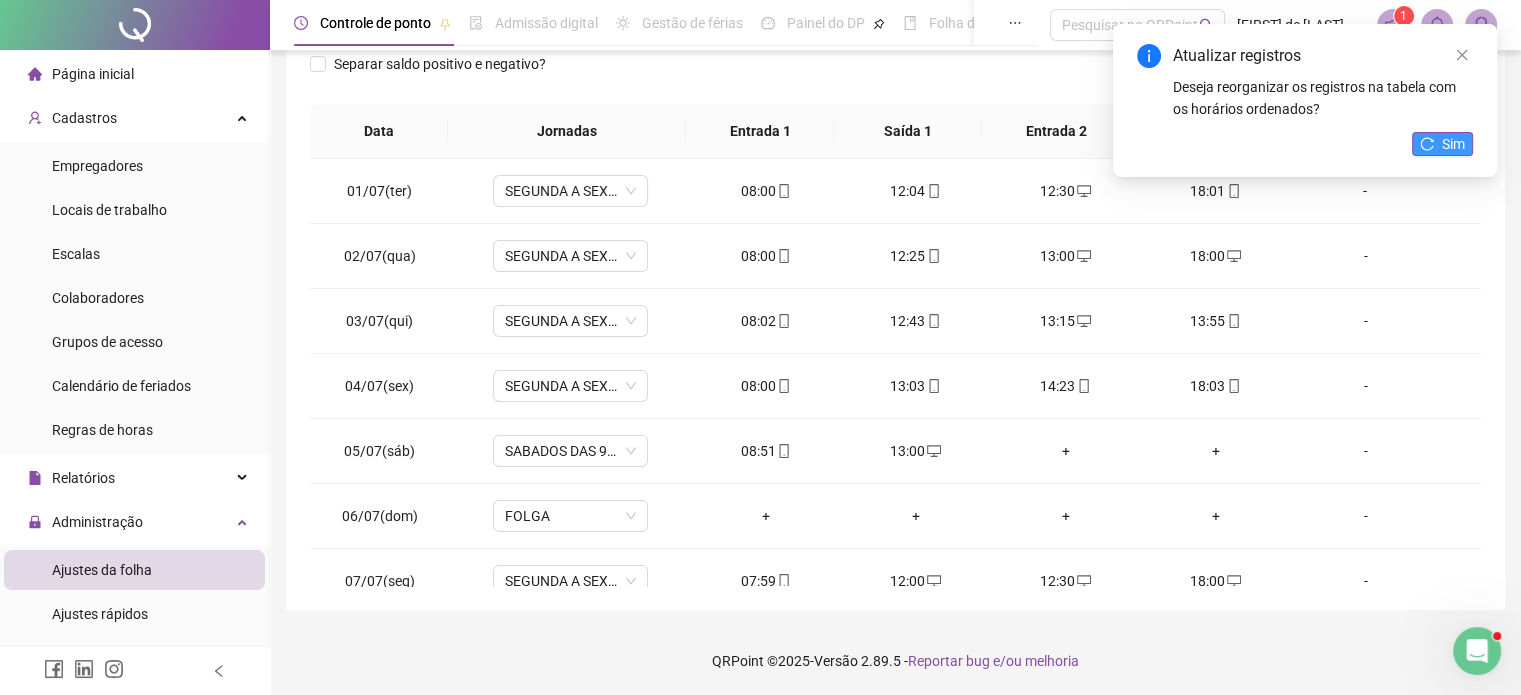 click on "Sim" at bounding box center [1442, 144] 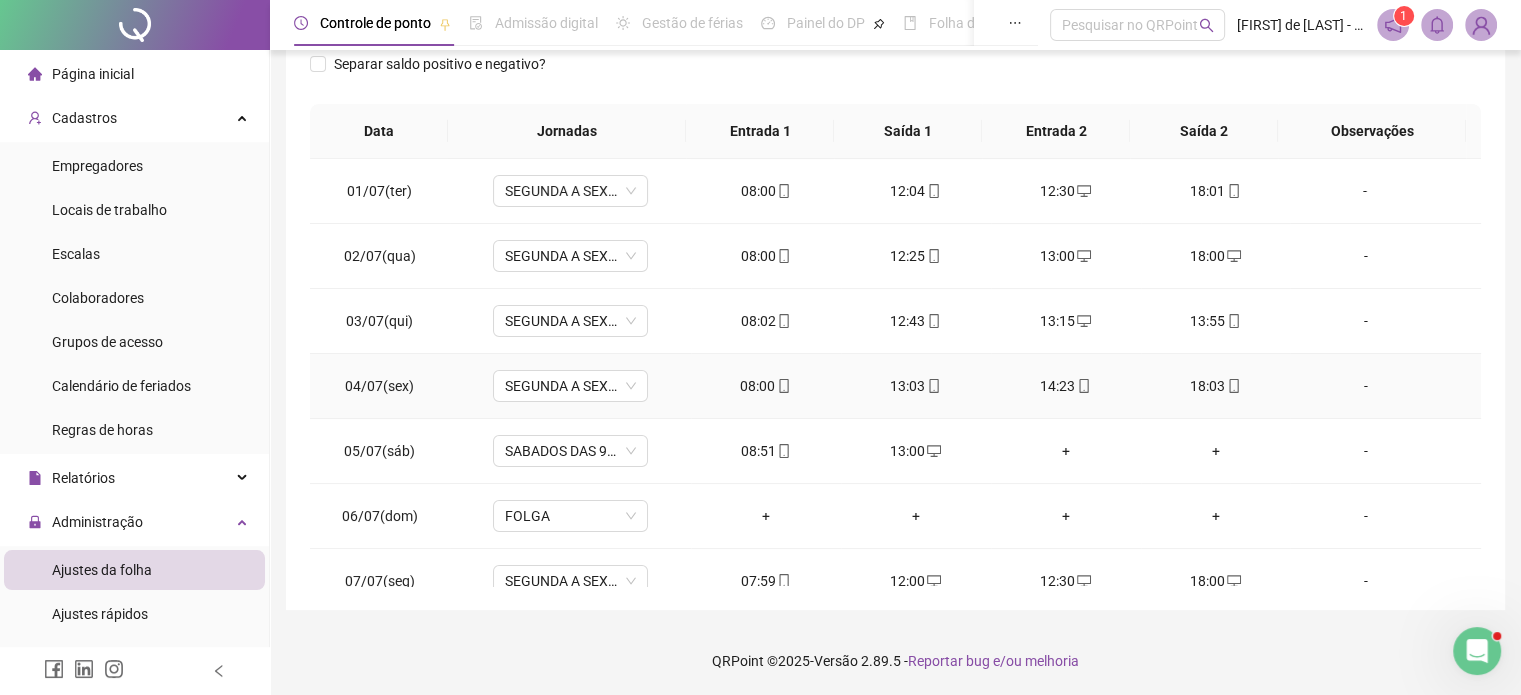 scroll, scrollTop: 0, scrollLeft: 0, axis: both 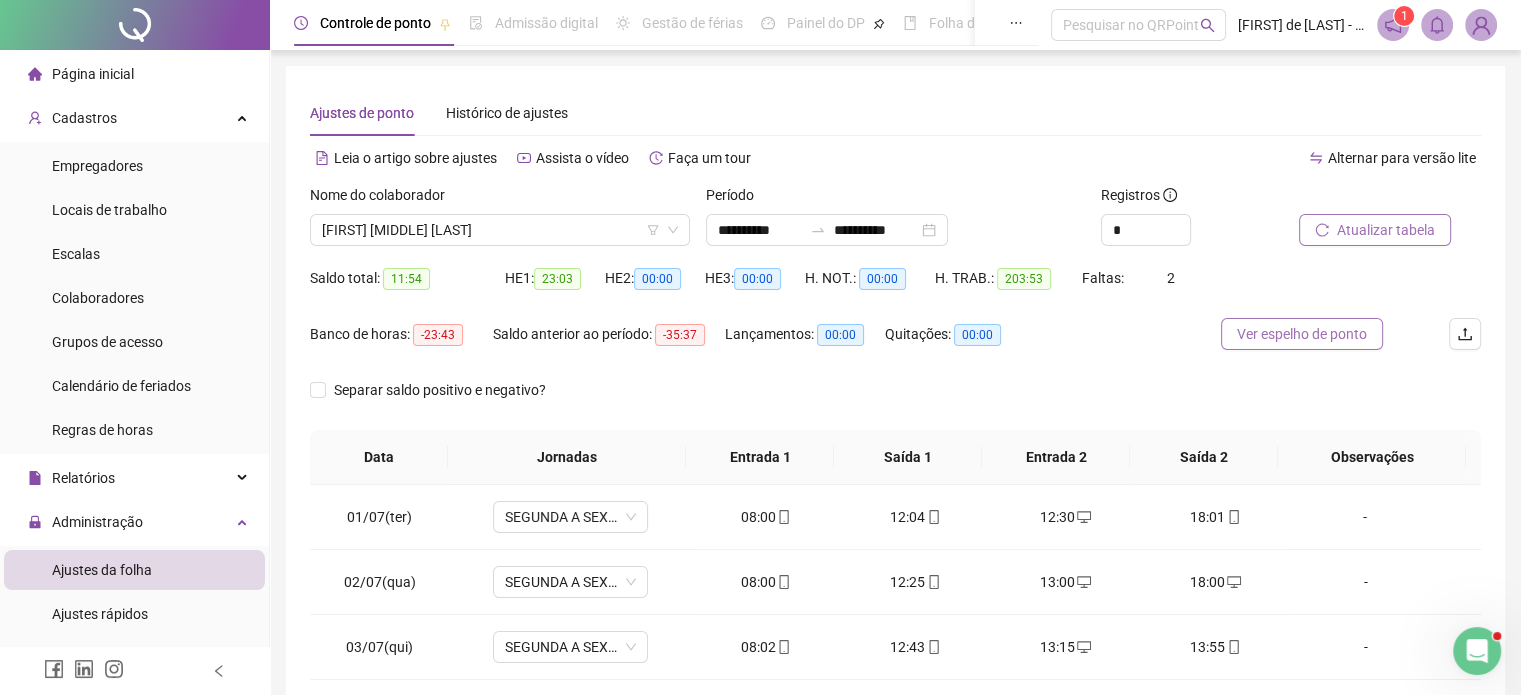 click on "Ver espelho de ponto" at bounding box center (1302, 334) 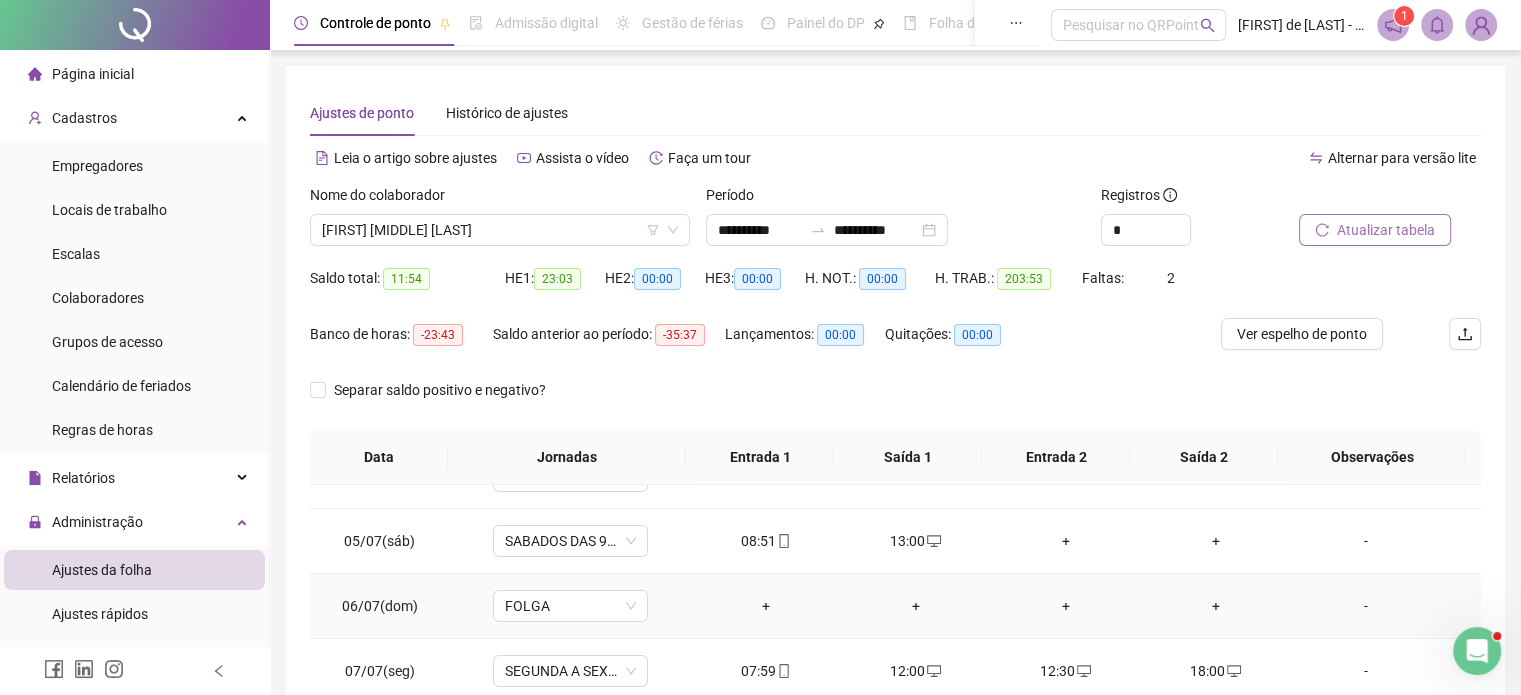 scroll, scrollTop: 500, scrollLeft: 0, axis: vertical 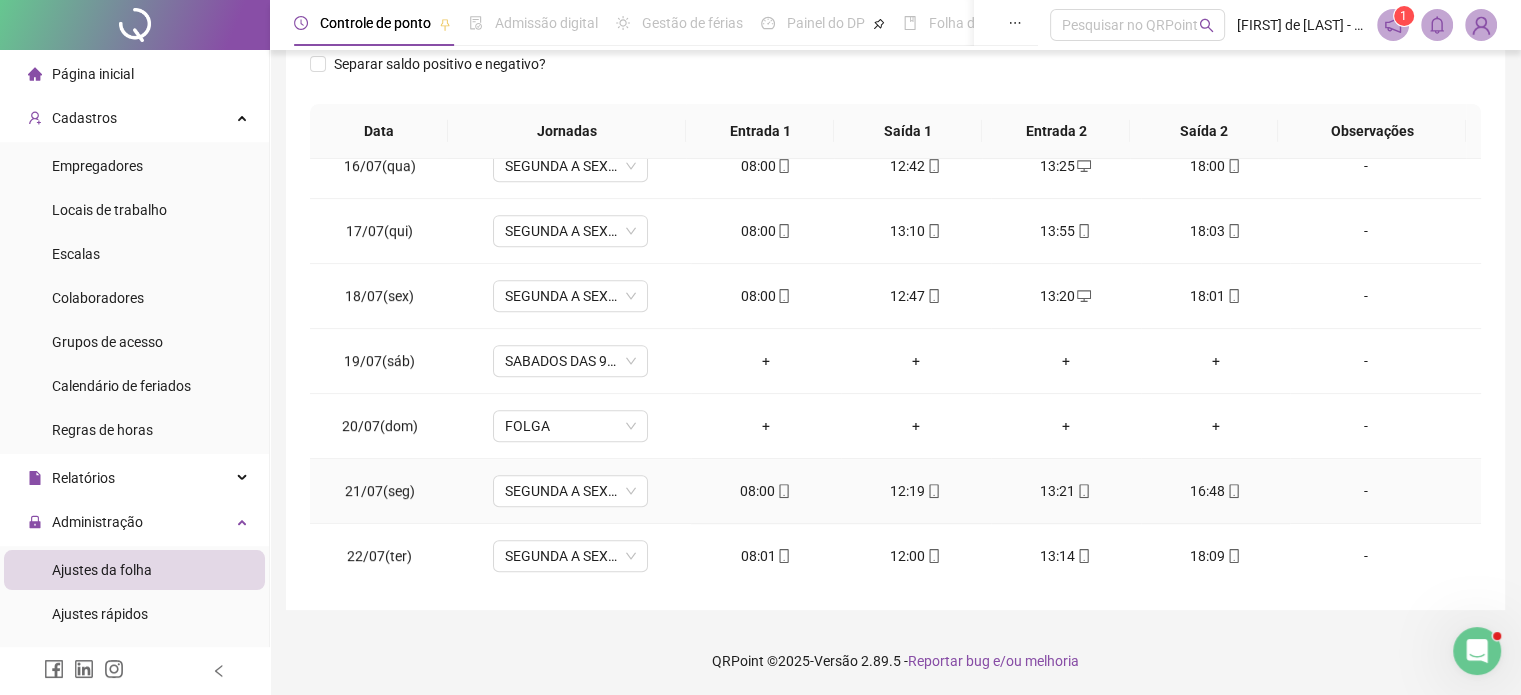 click on "16:48" at bounding box center (1216, 491) 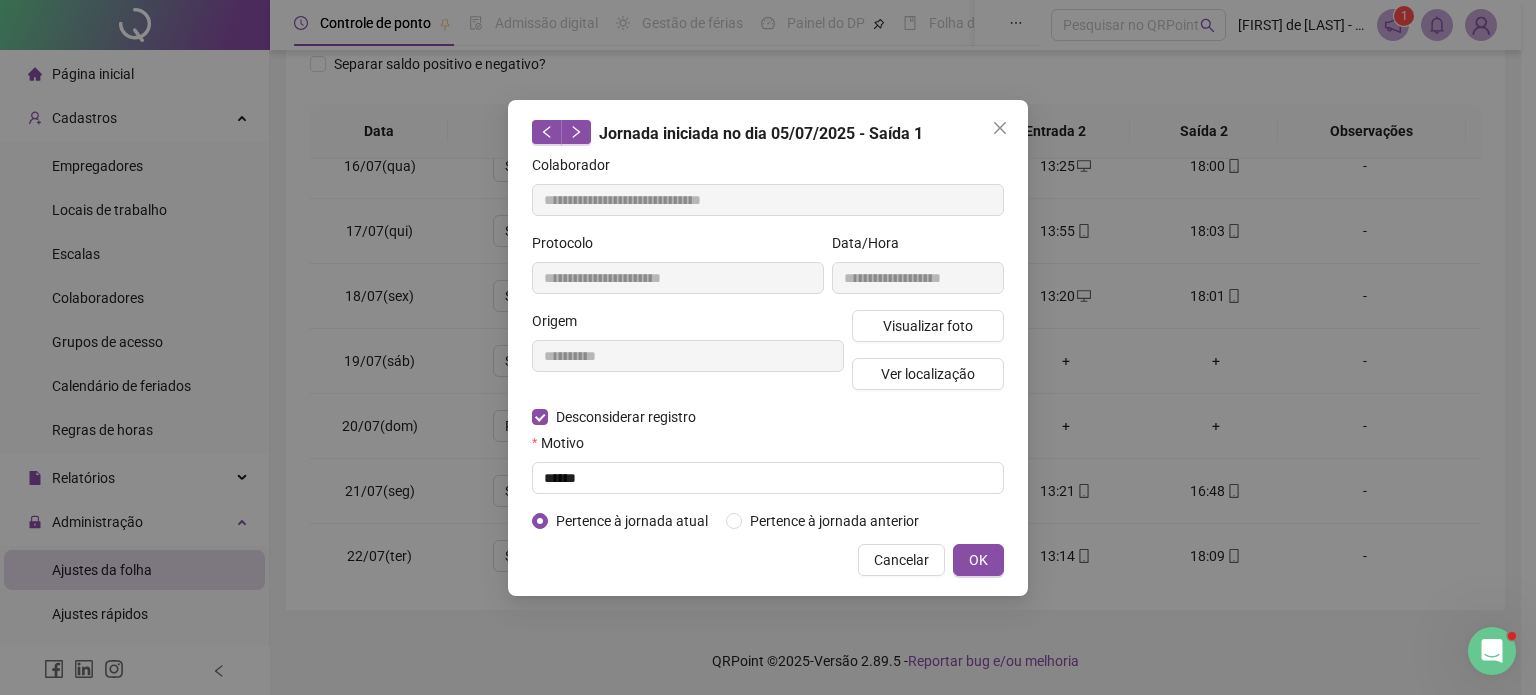 type on "**********" 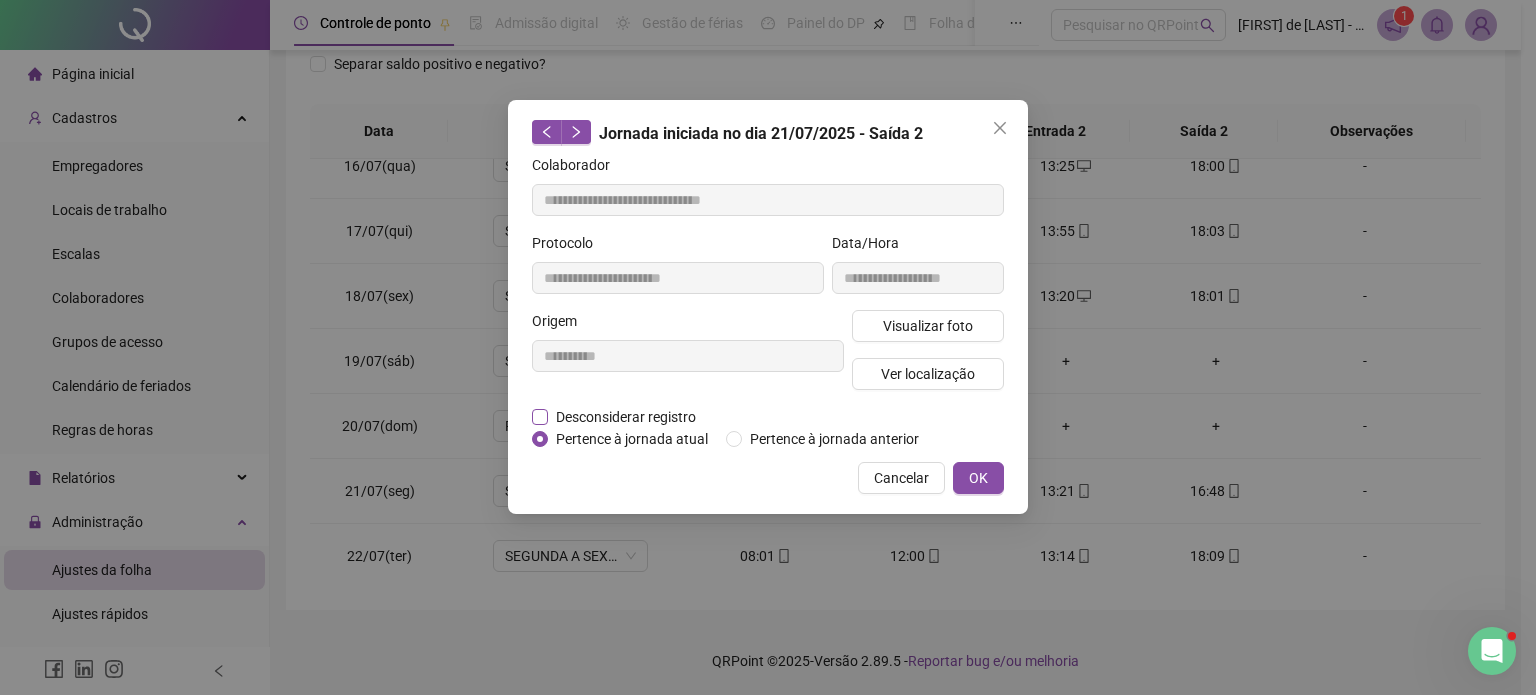 click on "Desconsiderar registro" at bounding box center [626, 417] 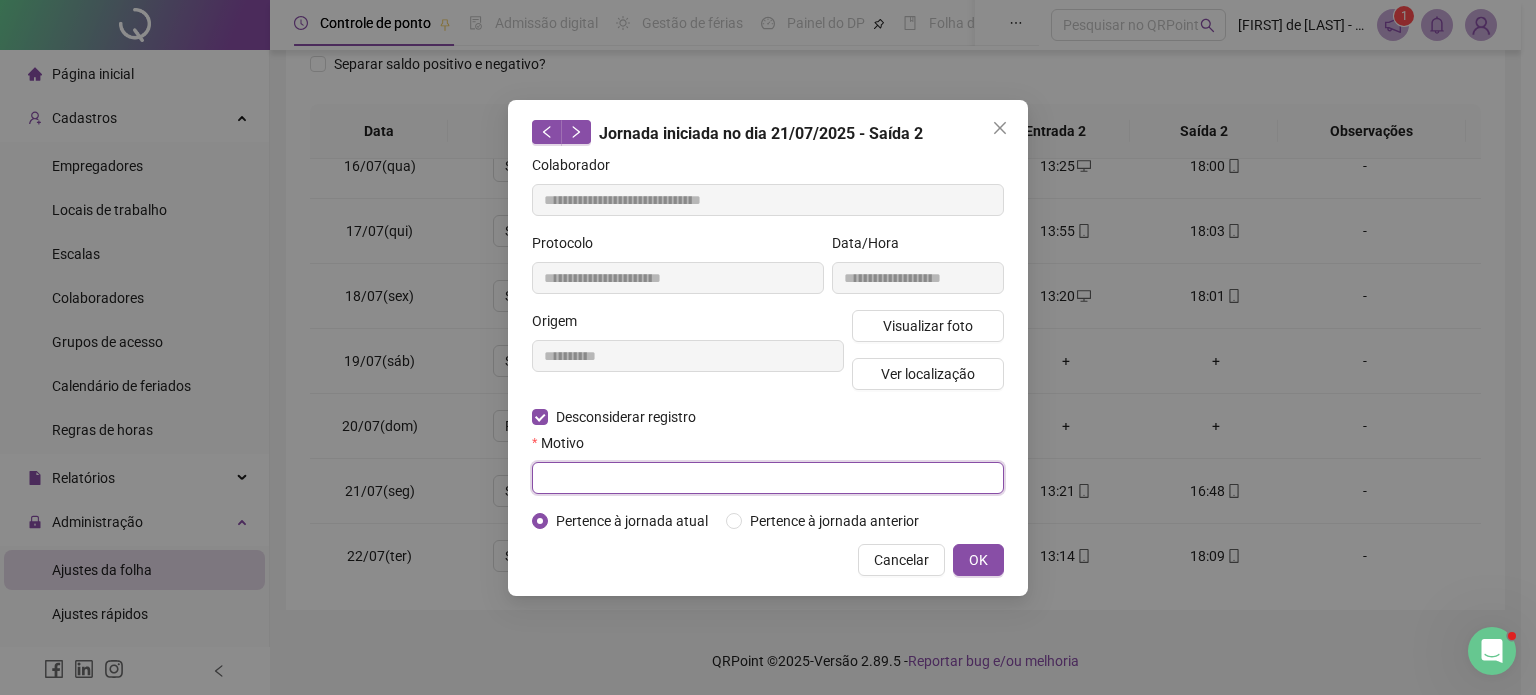 click at bounding box center [768, 478] 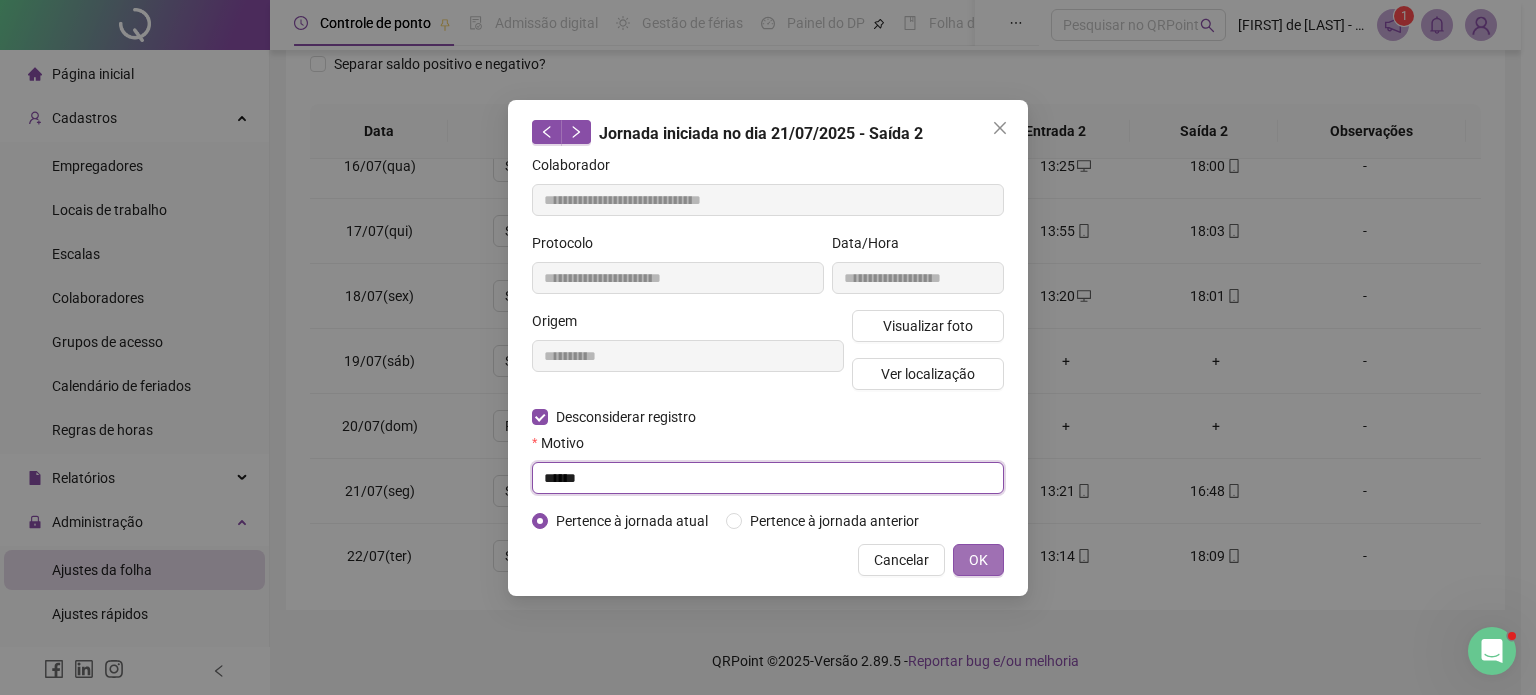 type on "******" 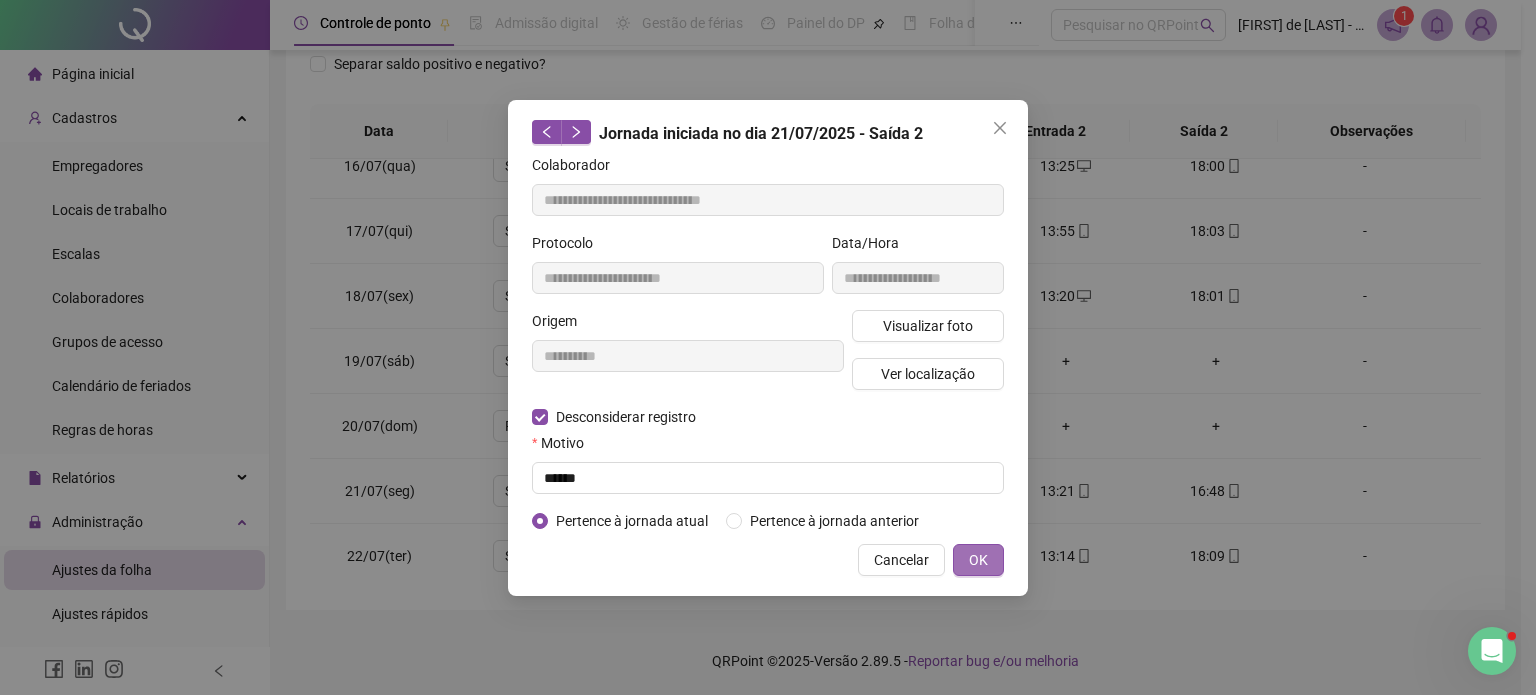click on "OK" at bounding box center (978, 560) 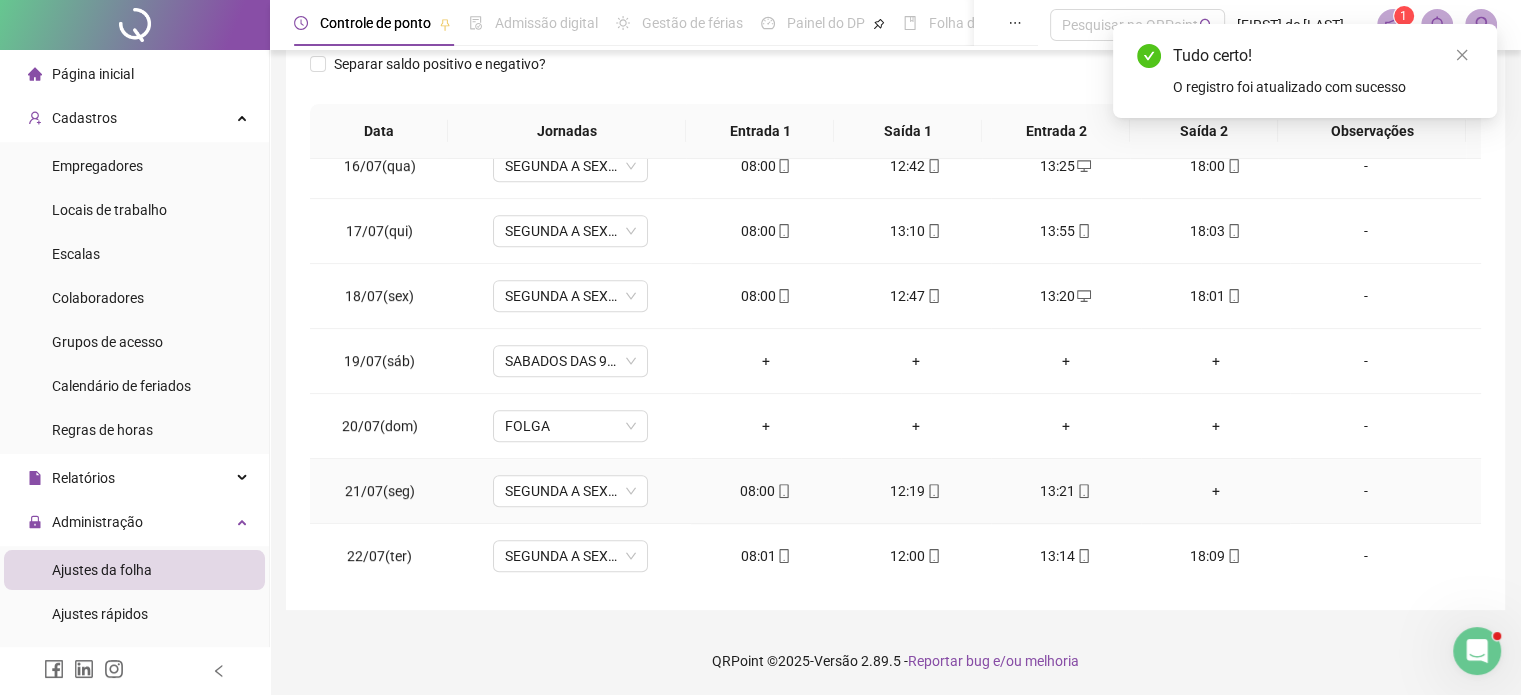 click on "+" at bounding box center (1216, 491) 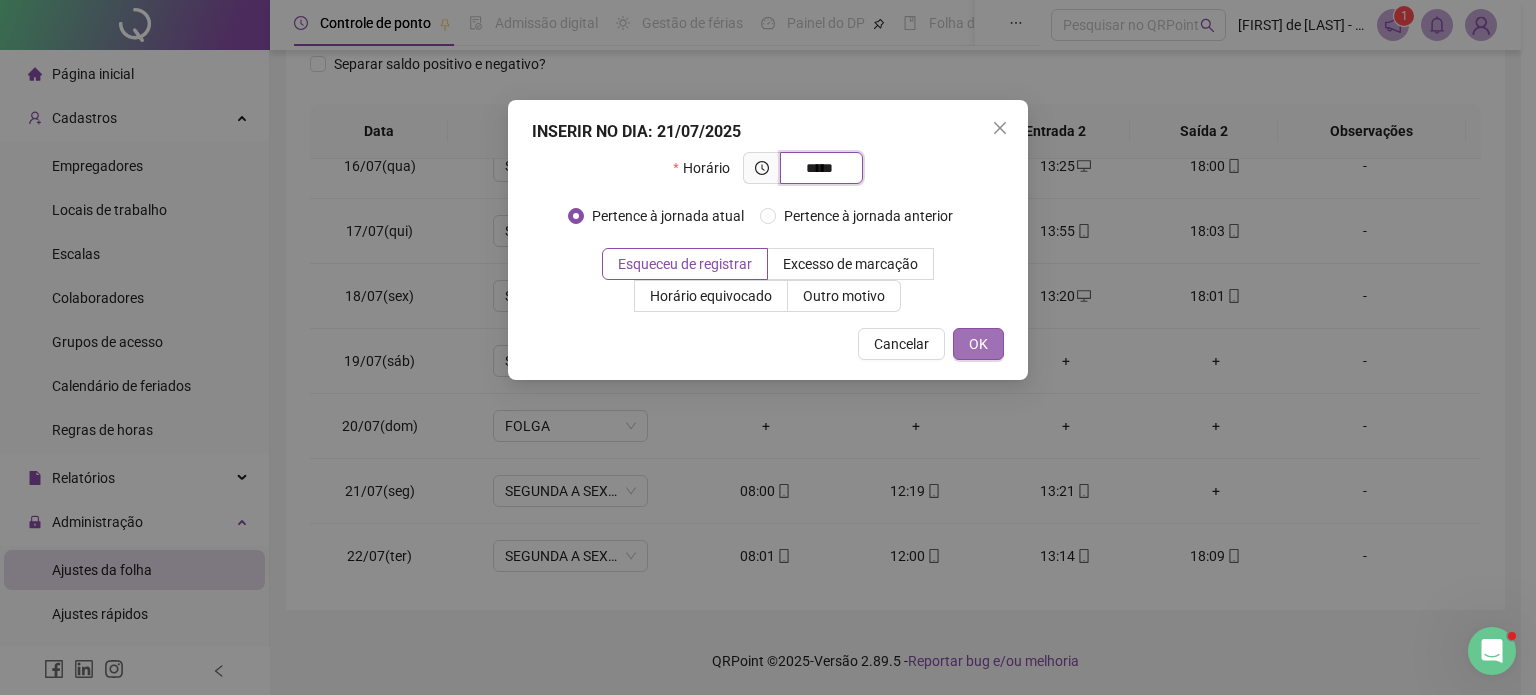 type on "*****" 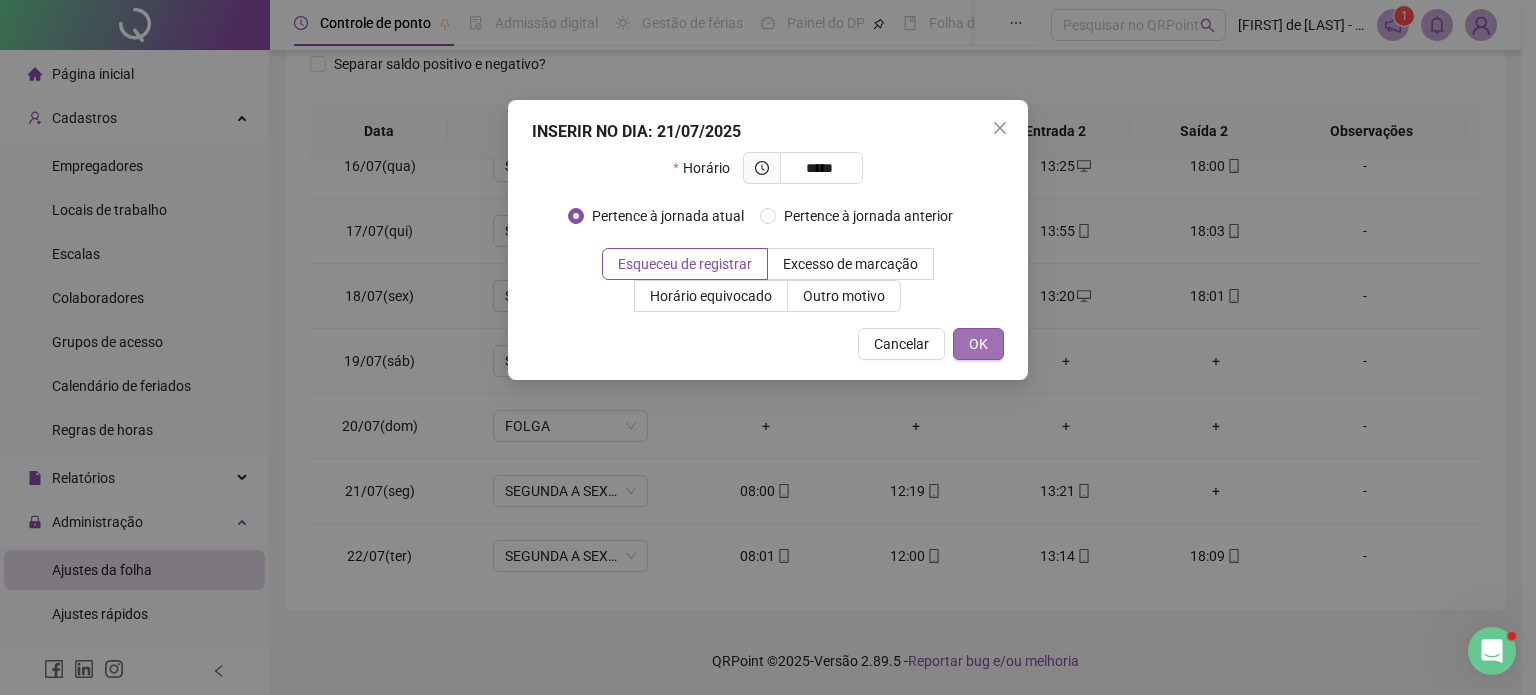 click on "OK" at bounding box center (978, 344) 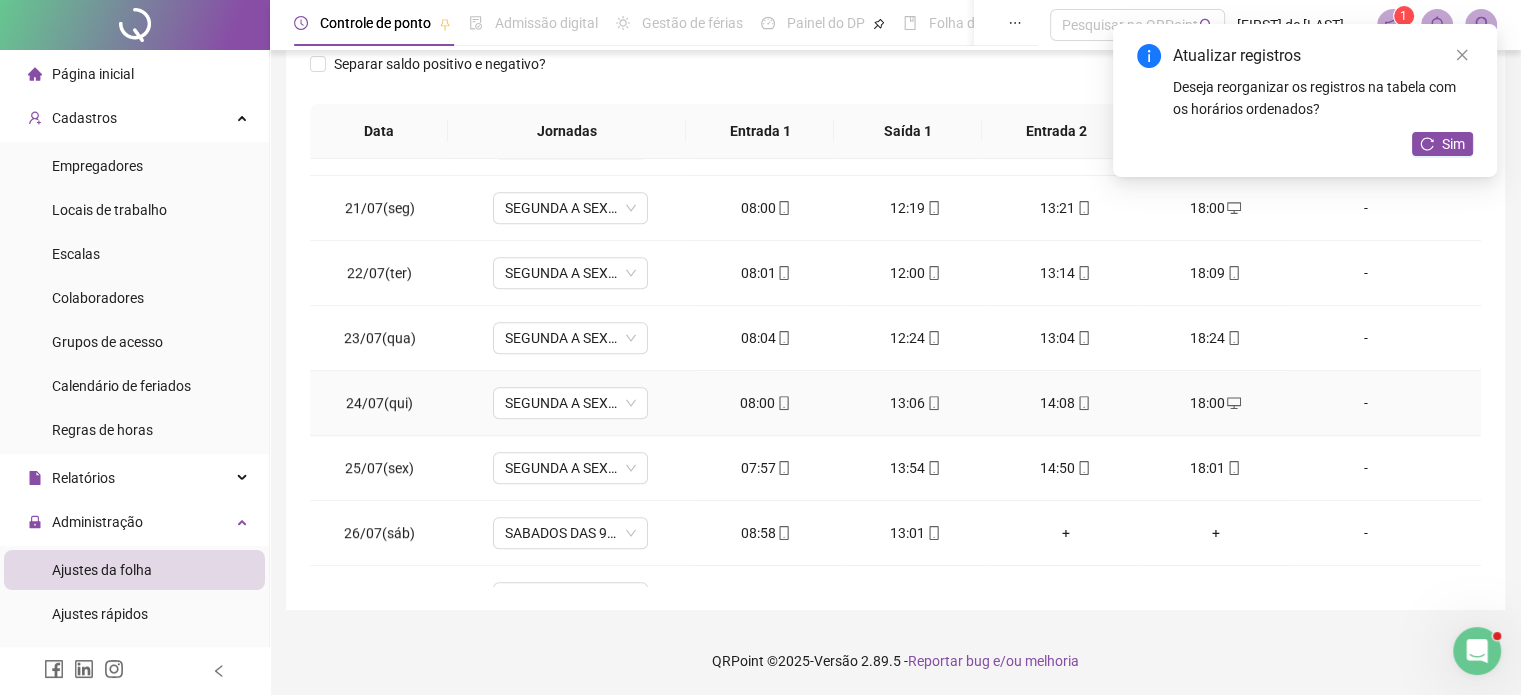 scroll, scrollTop: 1500, scrollLeft: 0, axis: vertical 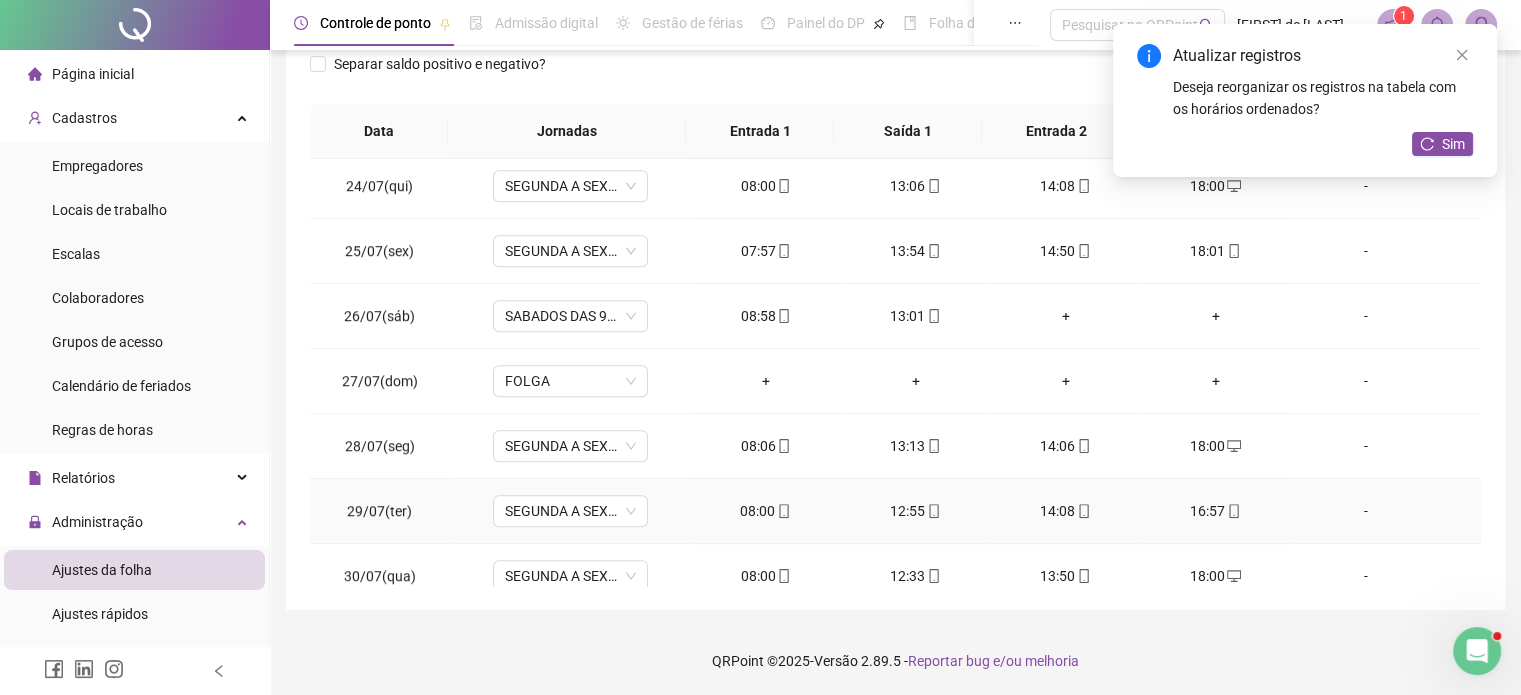 click on "16:57" at bounding box center (1216, 511) 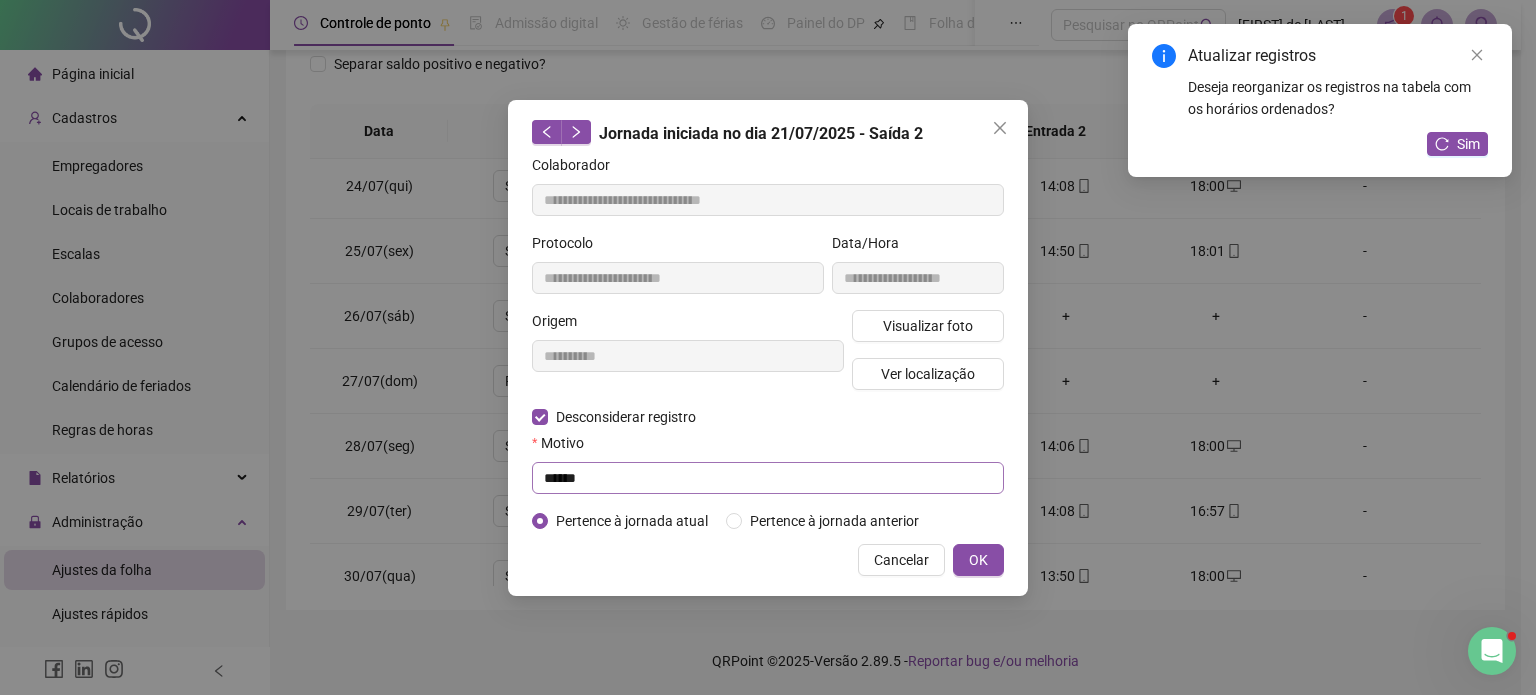 type on "**********" 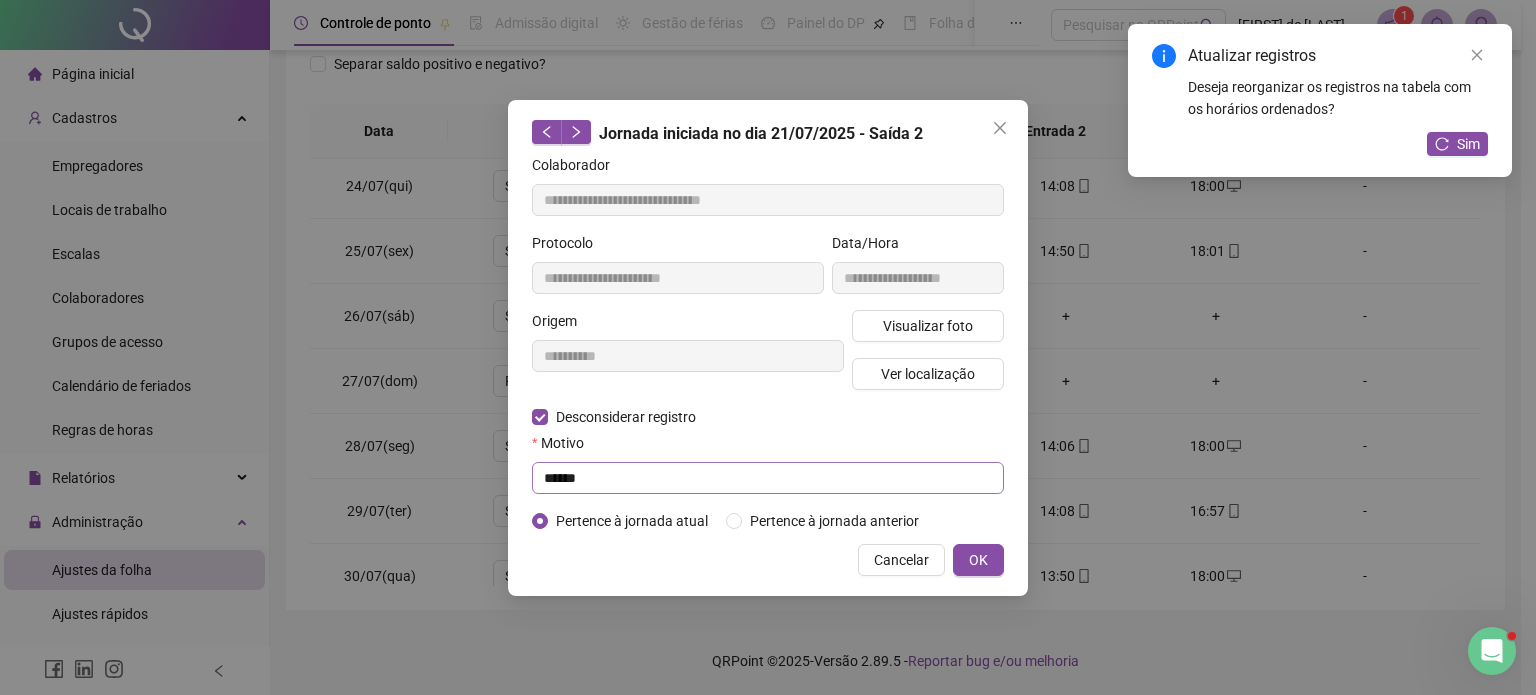 type on "**********" 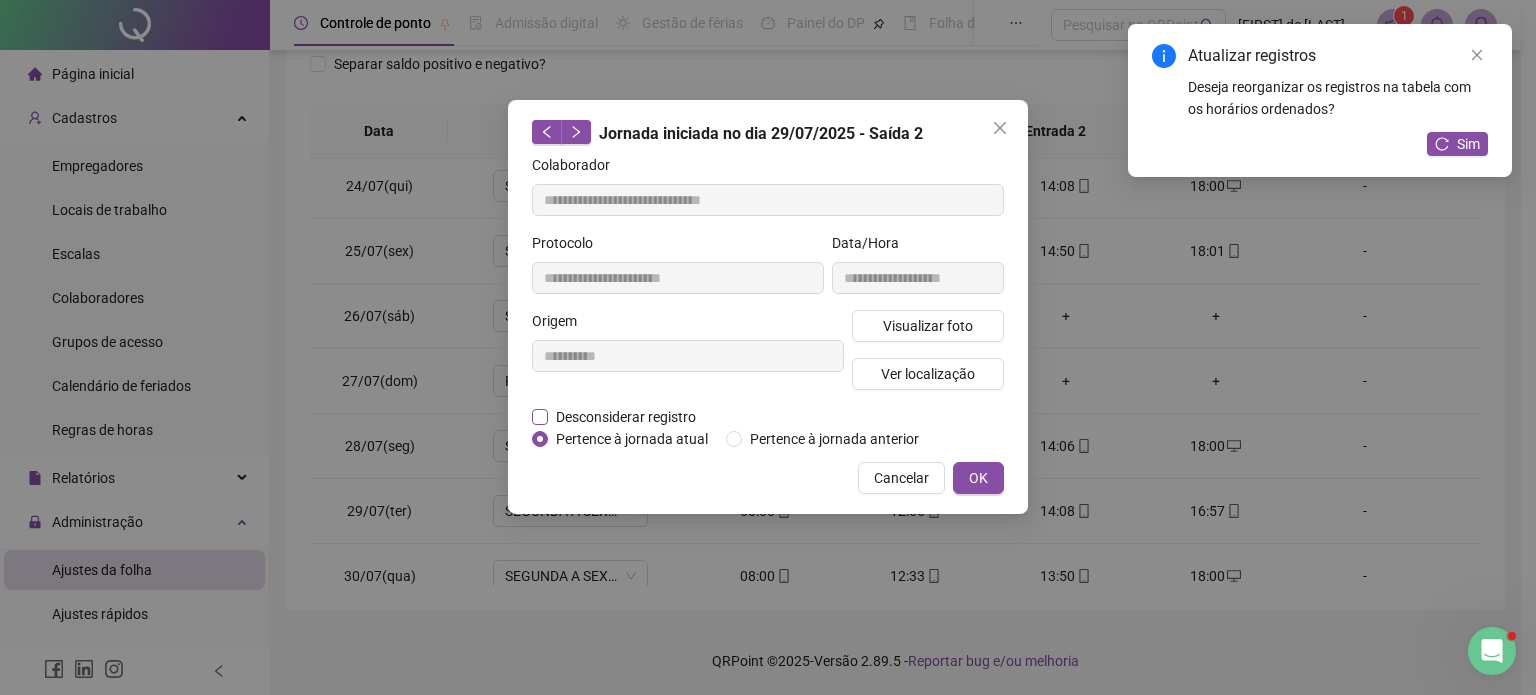 click on "Desconsiderar registro" at bounding box center [626, 417] 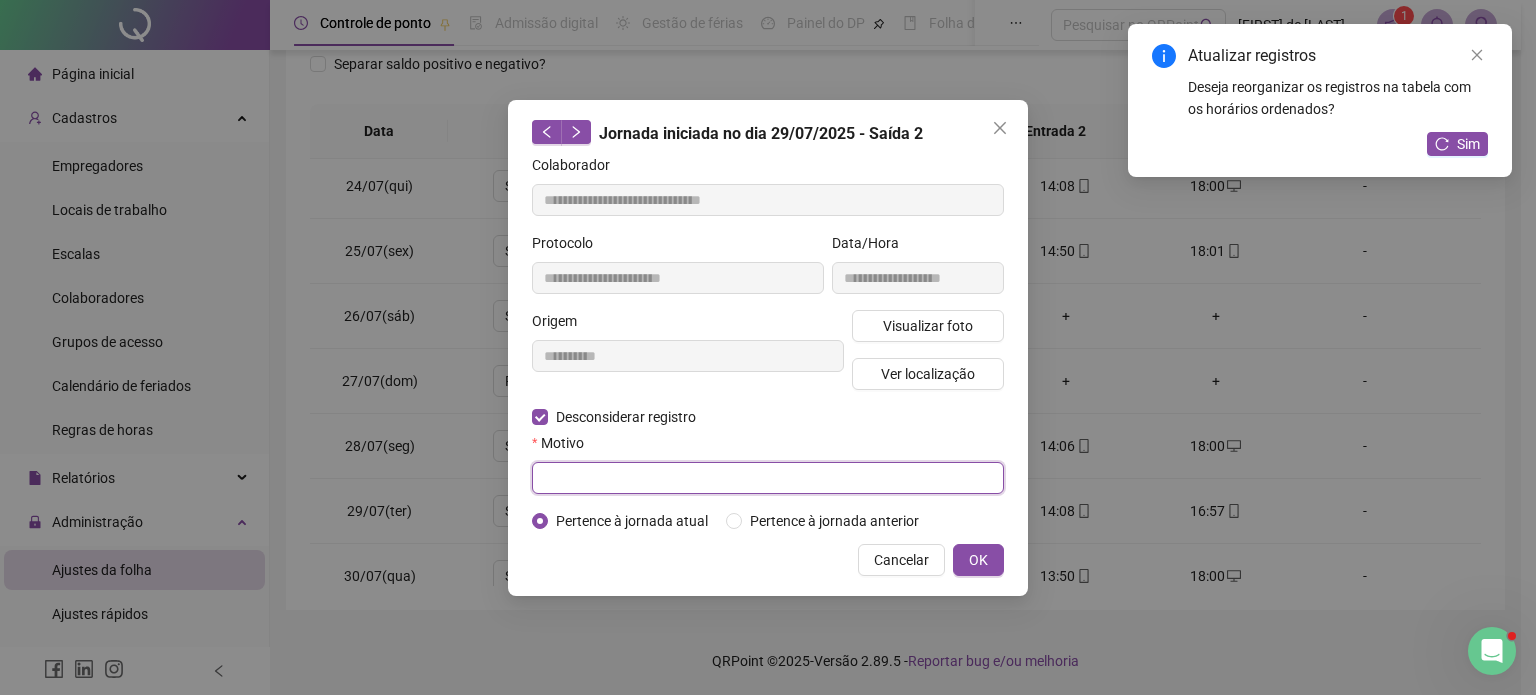 click at bounding box center (768, 478) 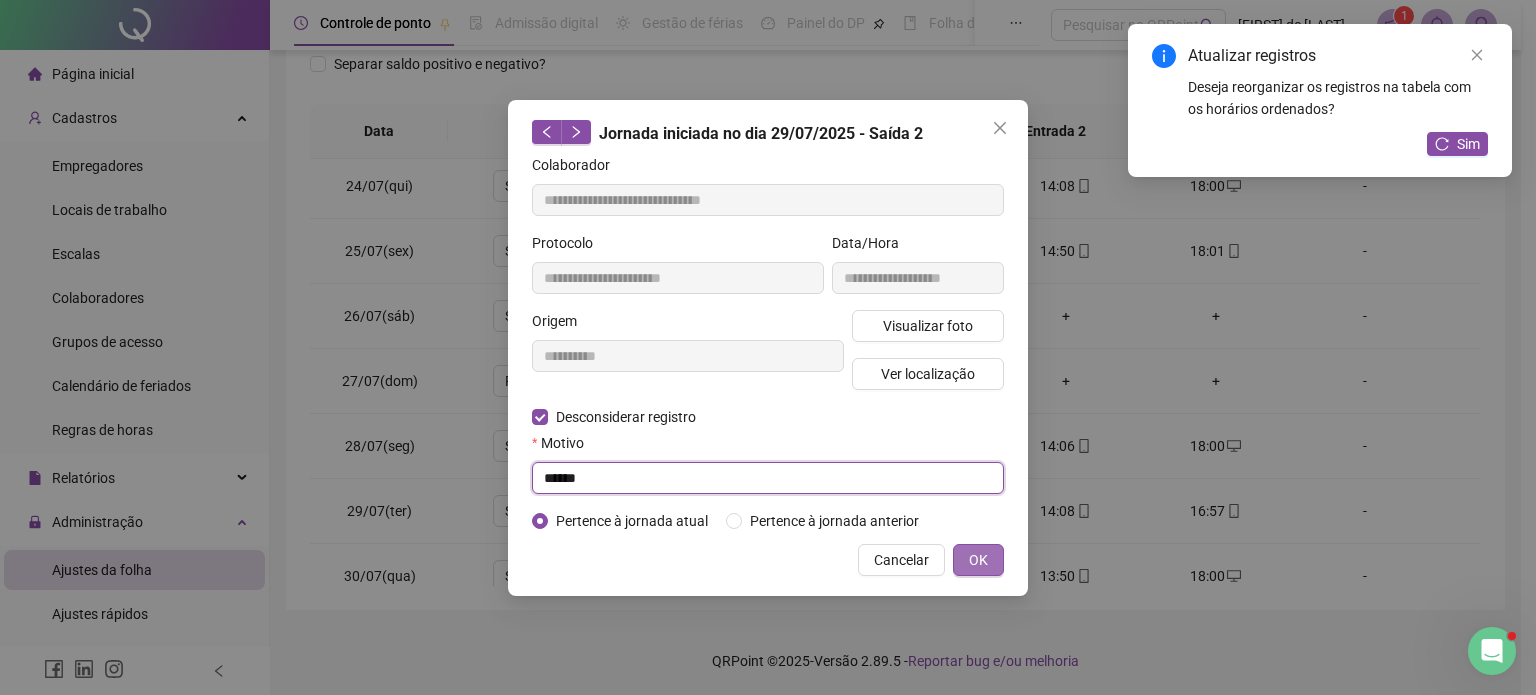 type on "******" 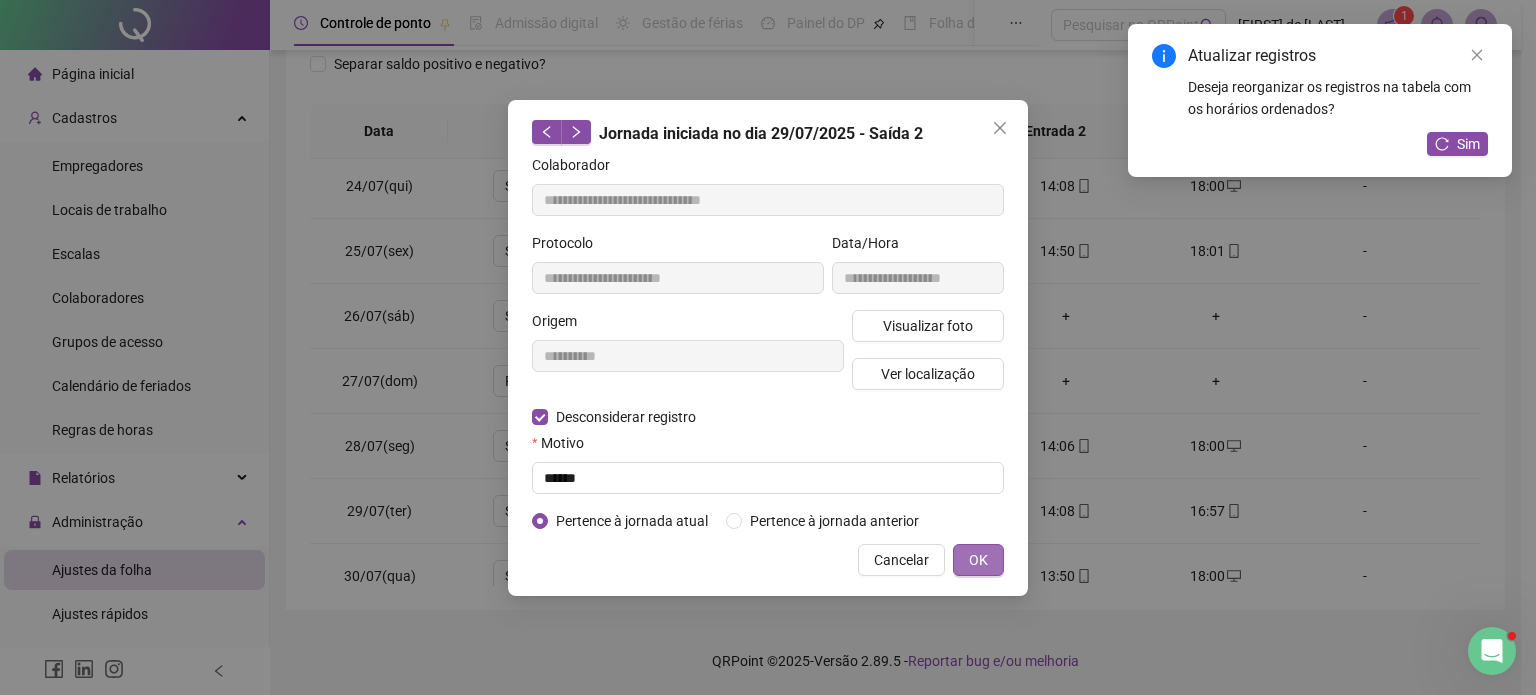 click on "OK" at bounding box center (978, 560) 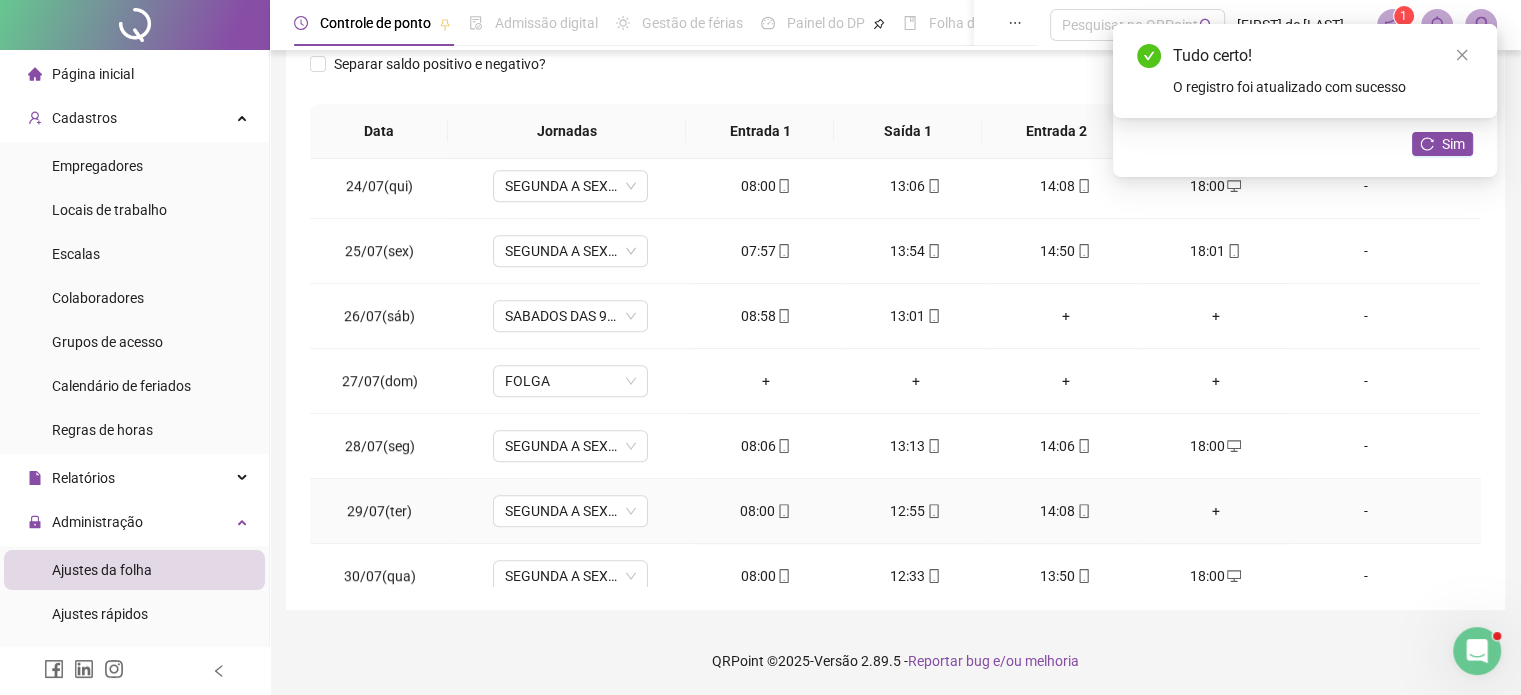 click on "+" at bounding box center [1216, 511] 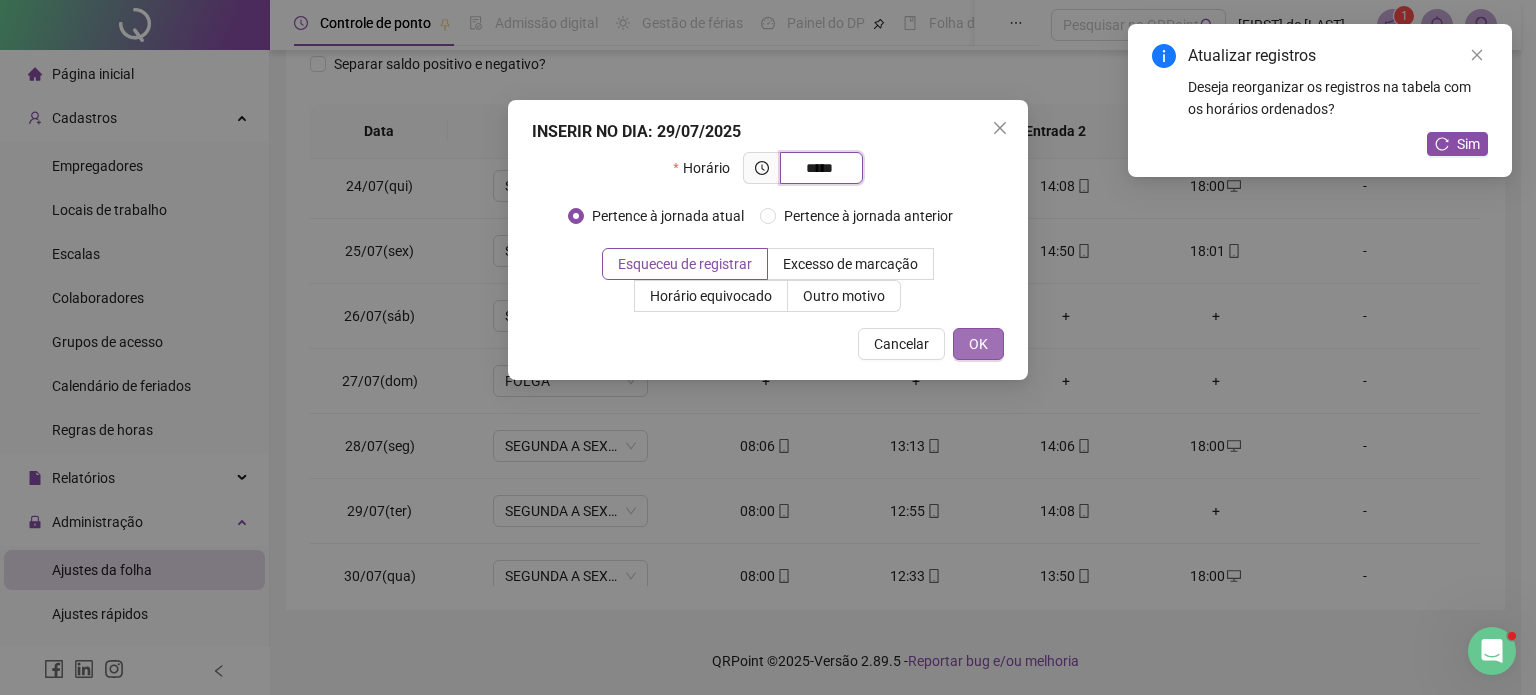 type on "*****" 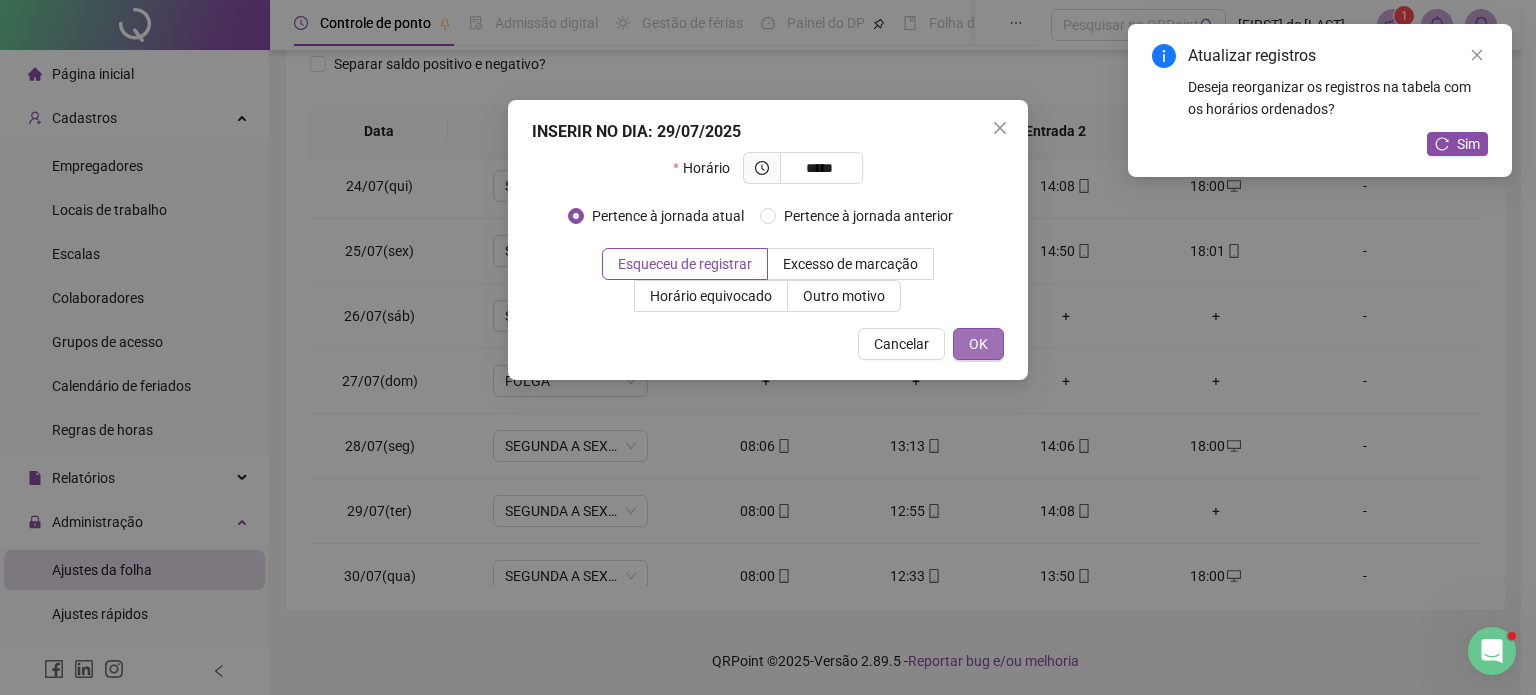 click on "OK" at bounding box center [978, 344] 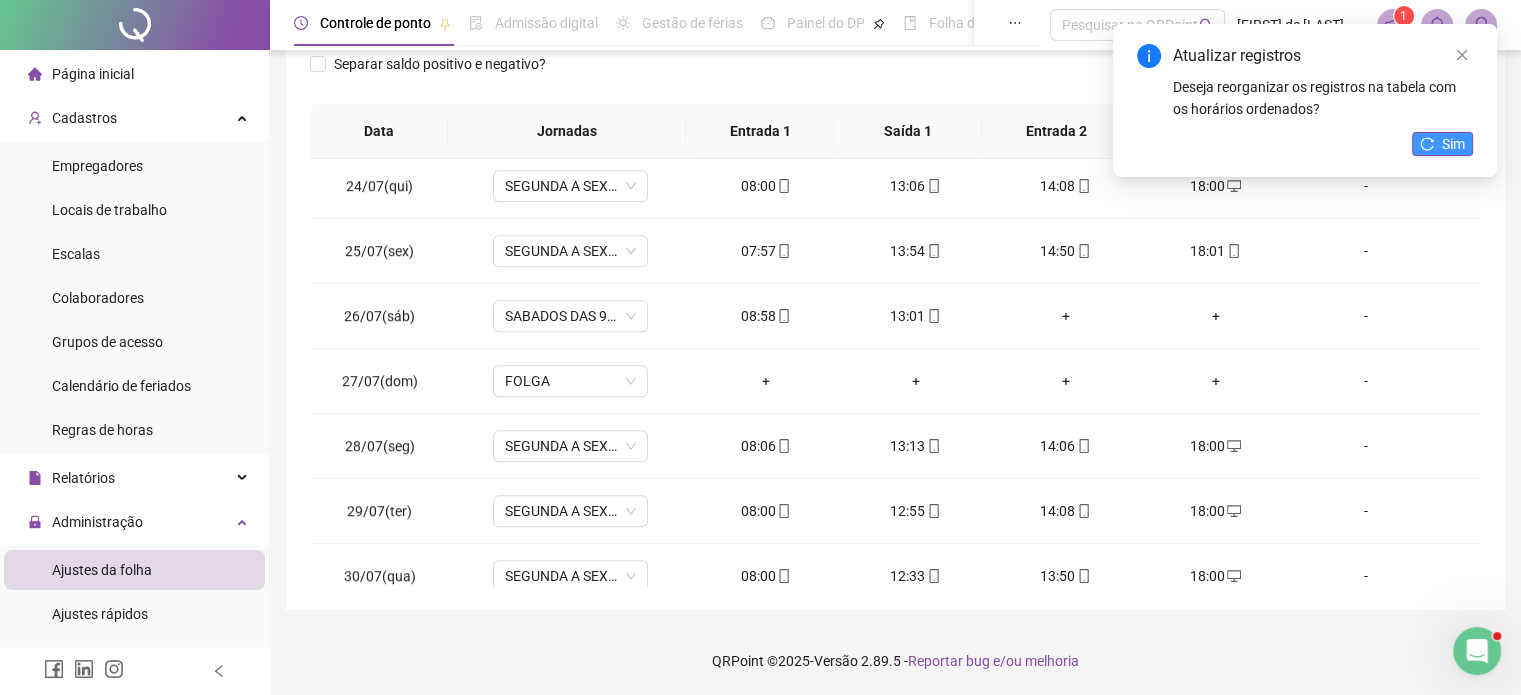 click on "Sim" at bounding box center (1453, 144) 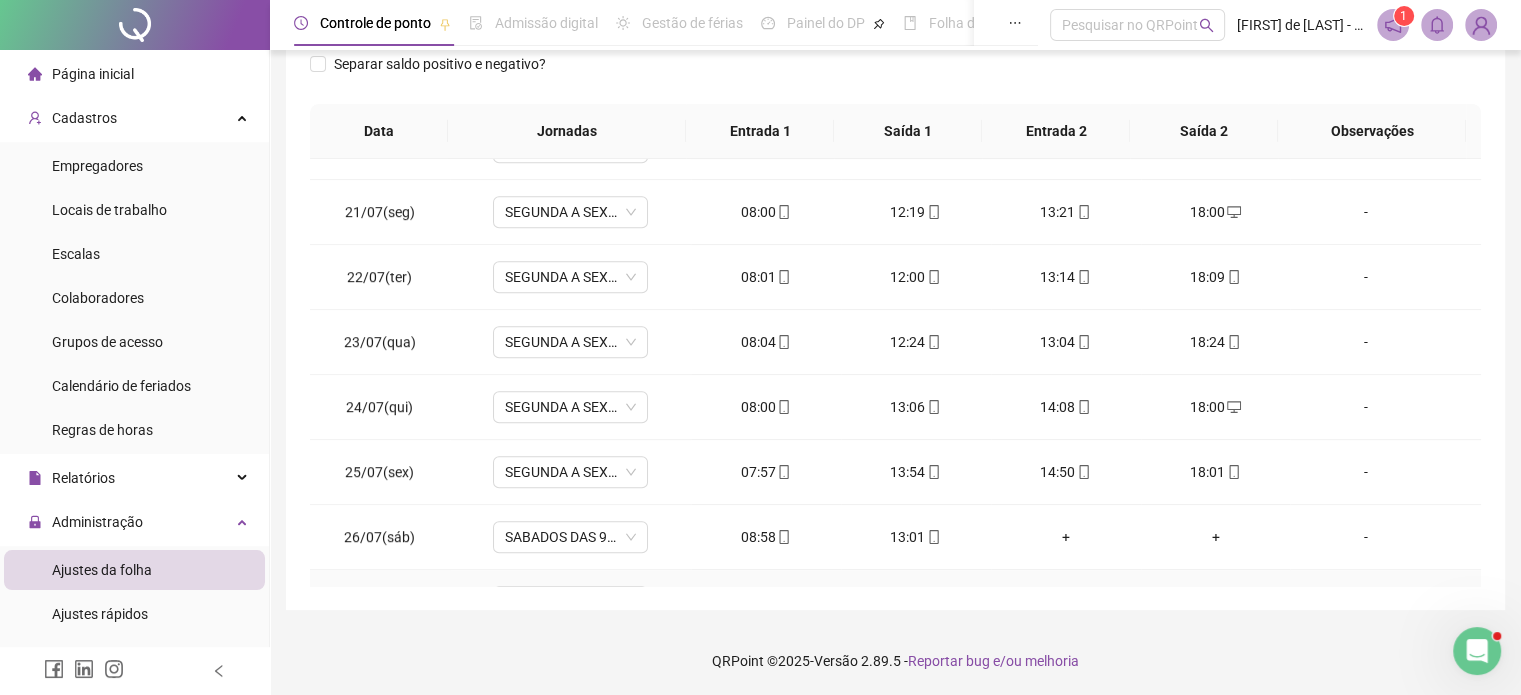 scroll, scrollTop: 1000, scrollLeft: 0, axis: vertical 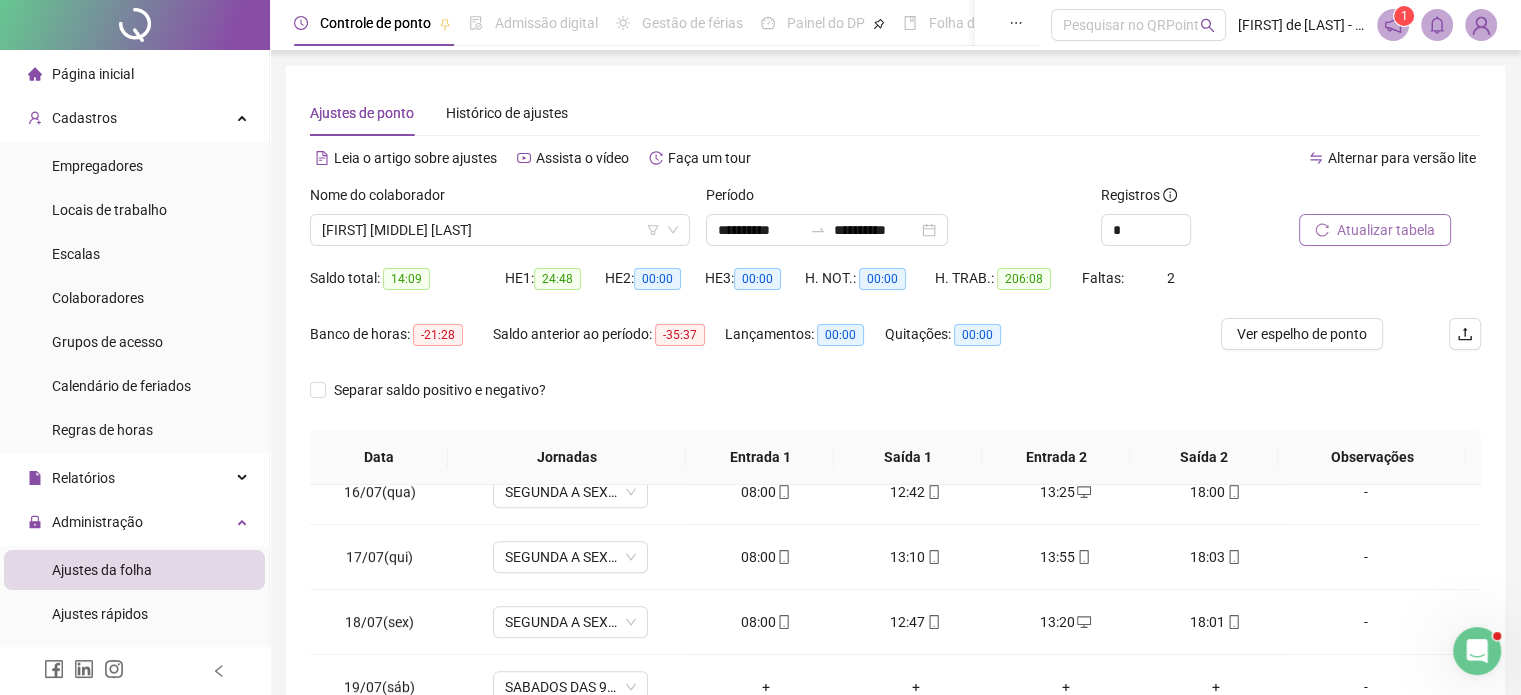 click on "Atualizar tabela" at bounding box center (1386, 230) 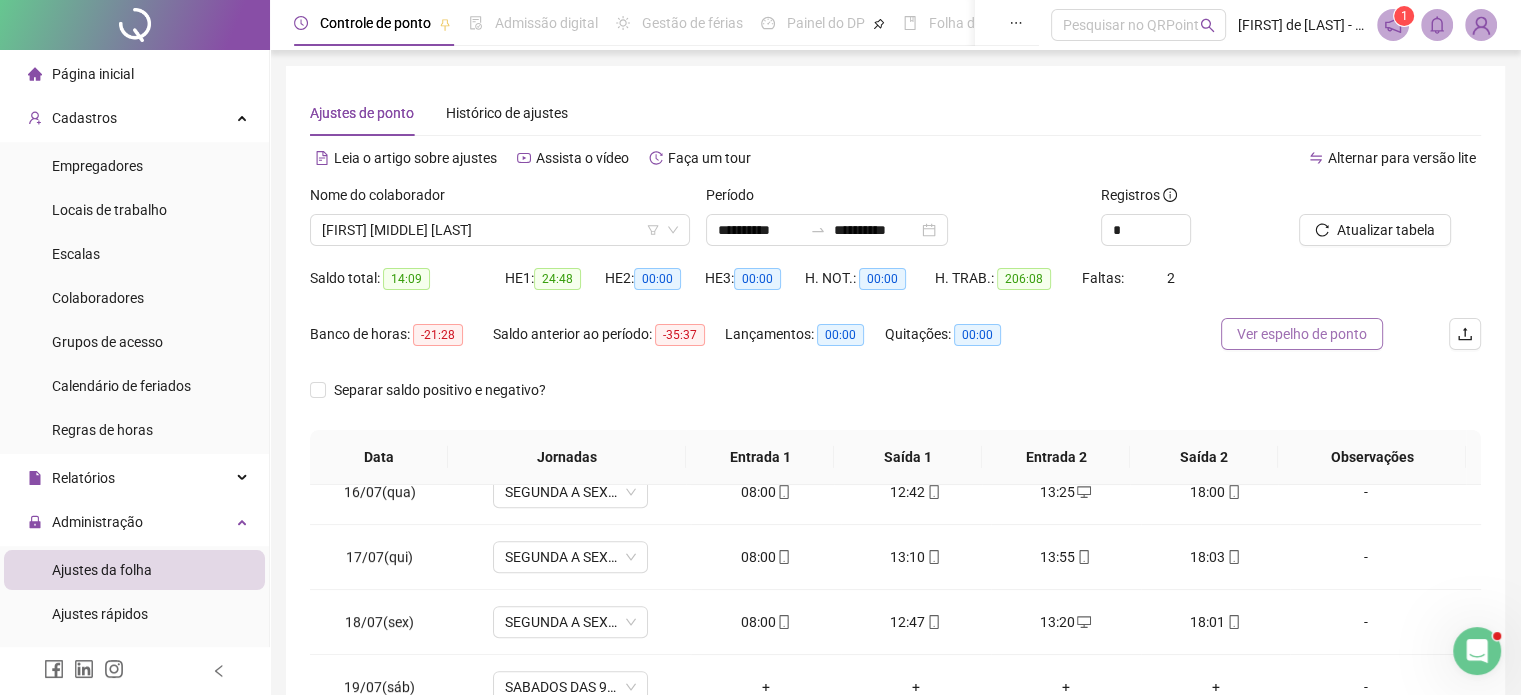 click on "Ver espelho de ponto" at bounding box center (1302, 334) 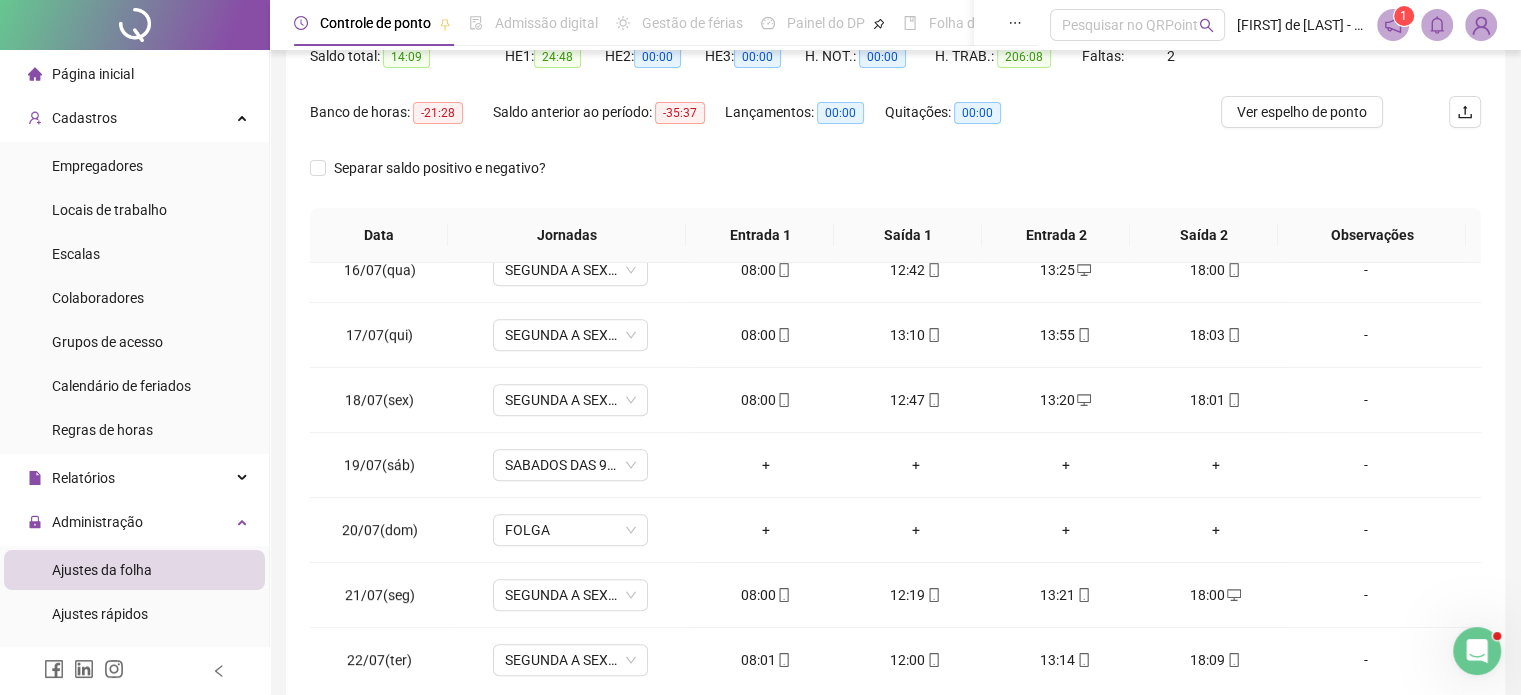 scroll, scrollTop: 326, scrollLeft: 0, axis: vertical 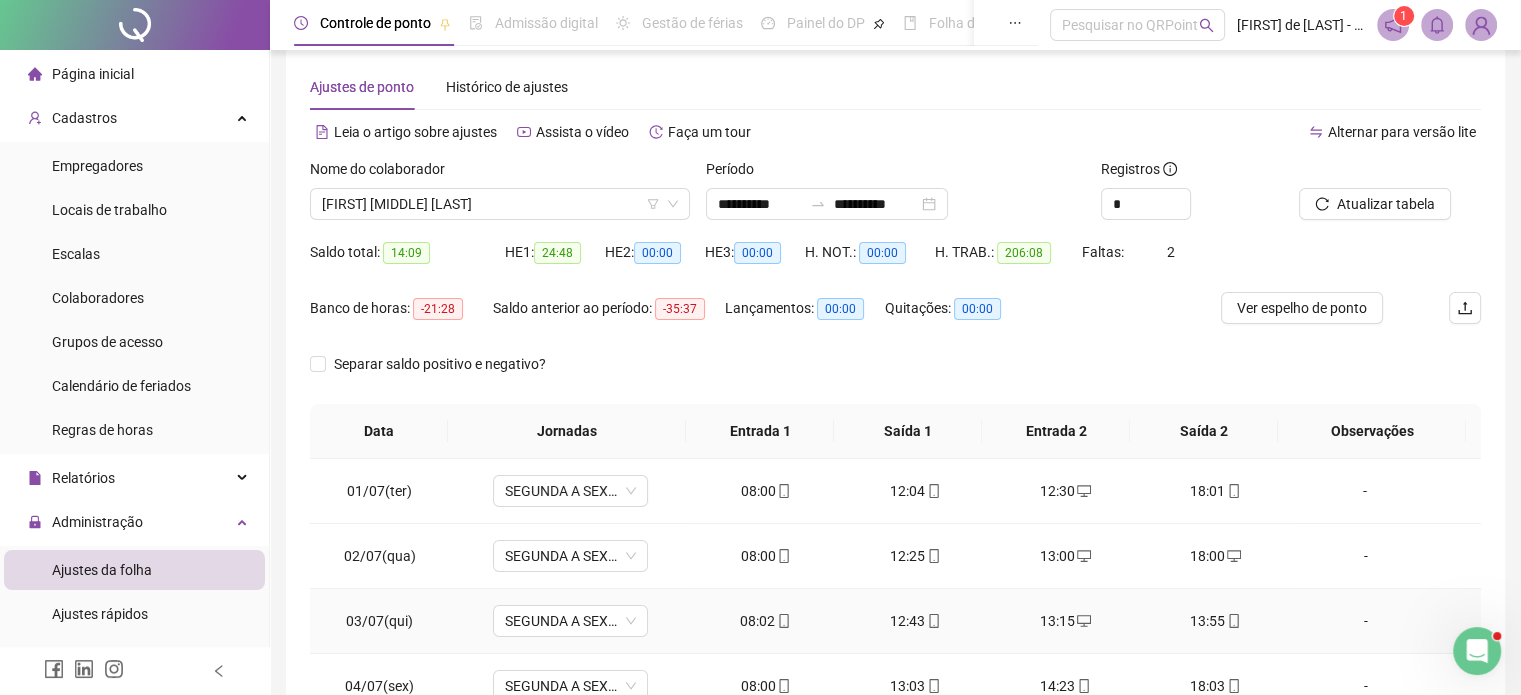 click on "13:55" at bounding box center (1216, 621) 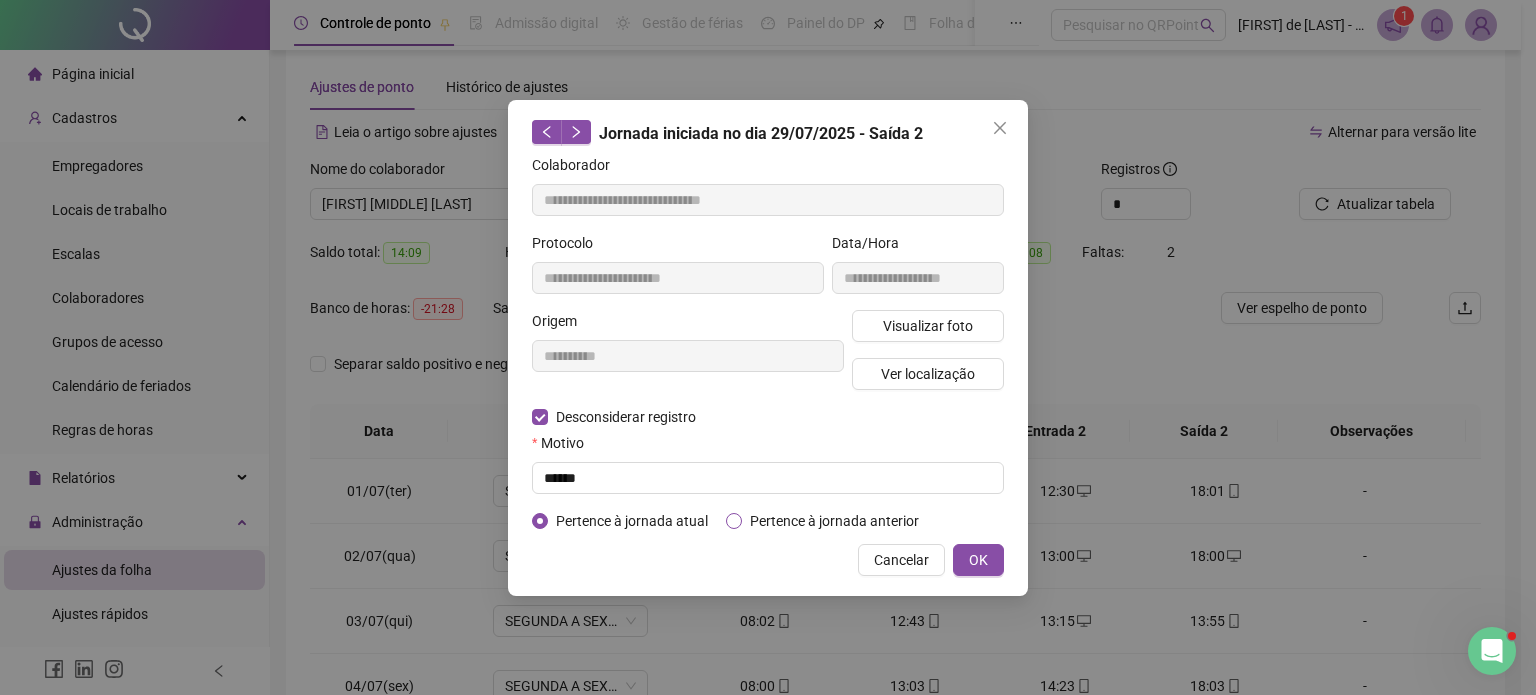type on "**********" 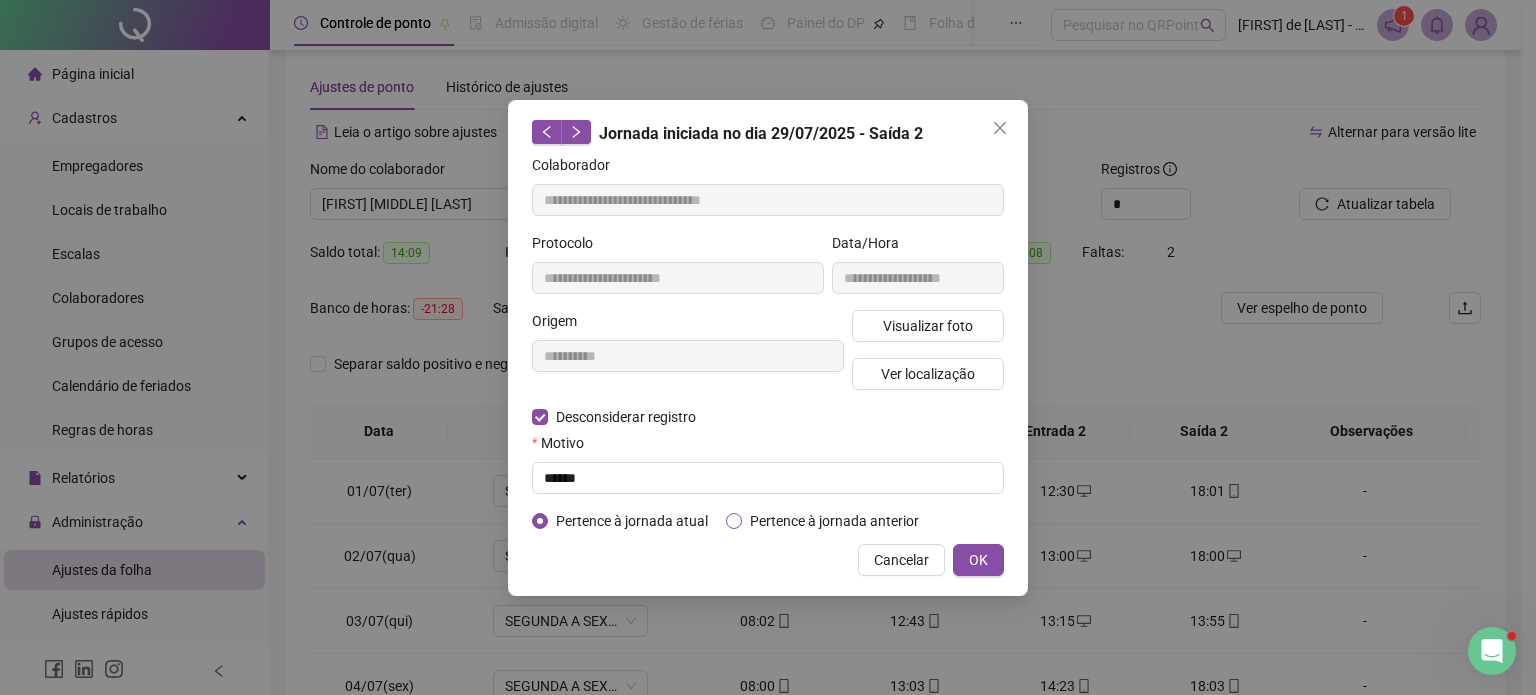 type on "**********" 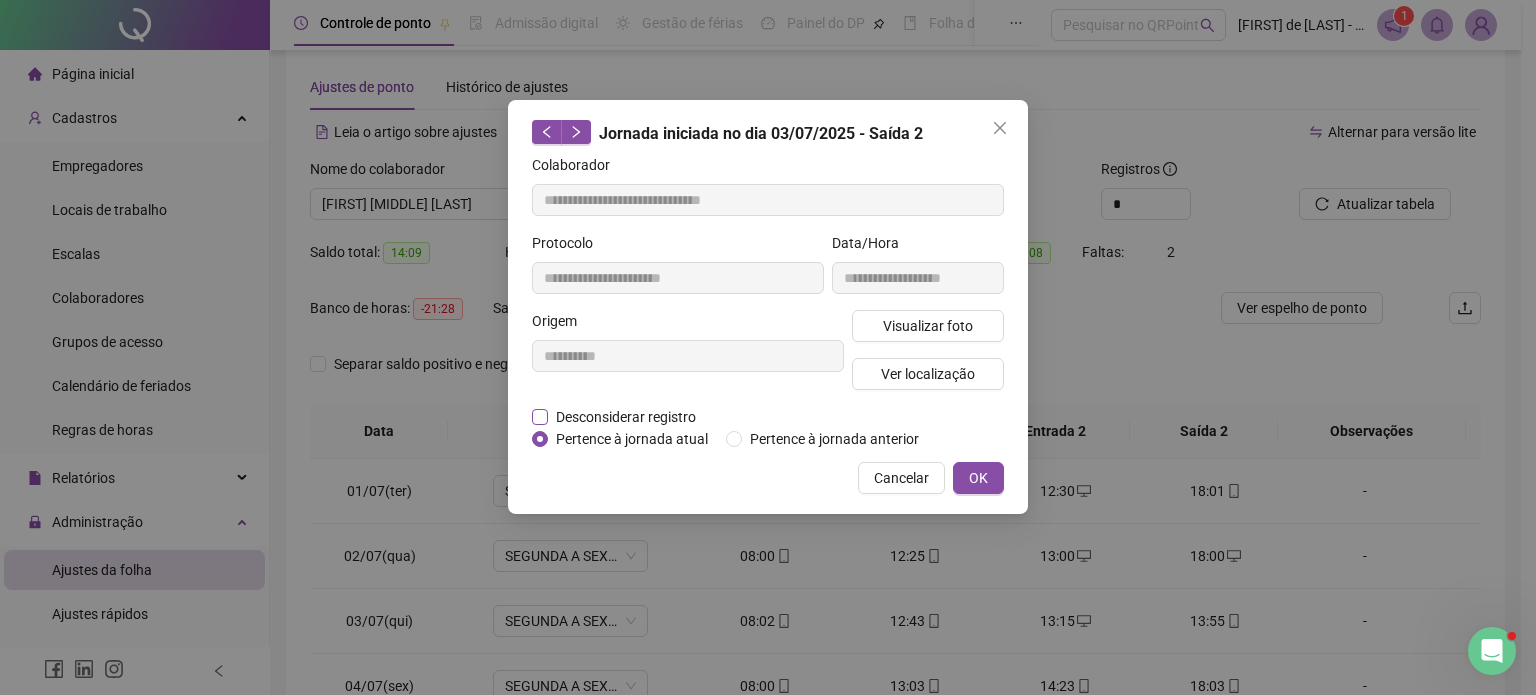click on "Desconsiderar registro" at bounding box center (626, 417) 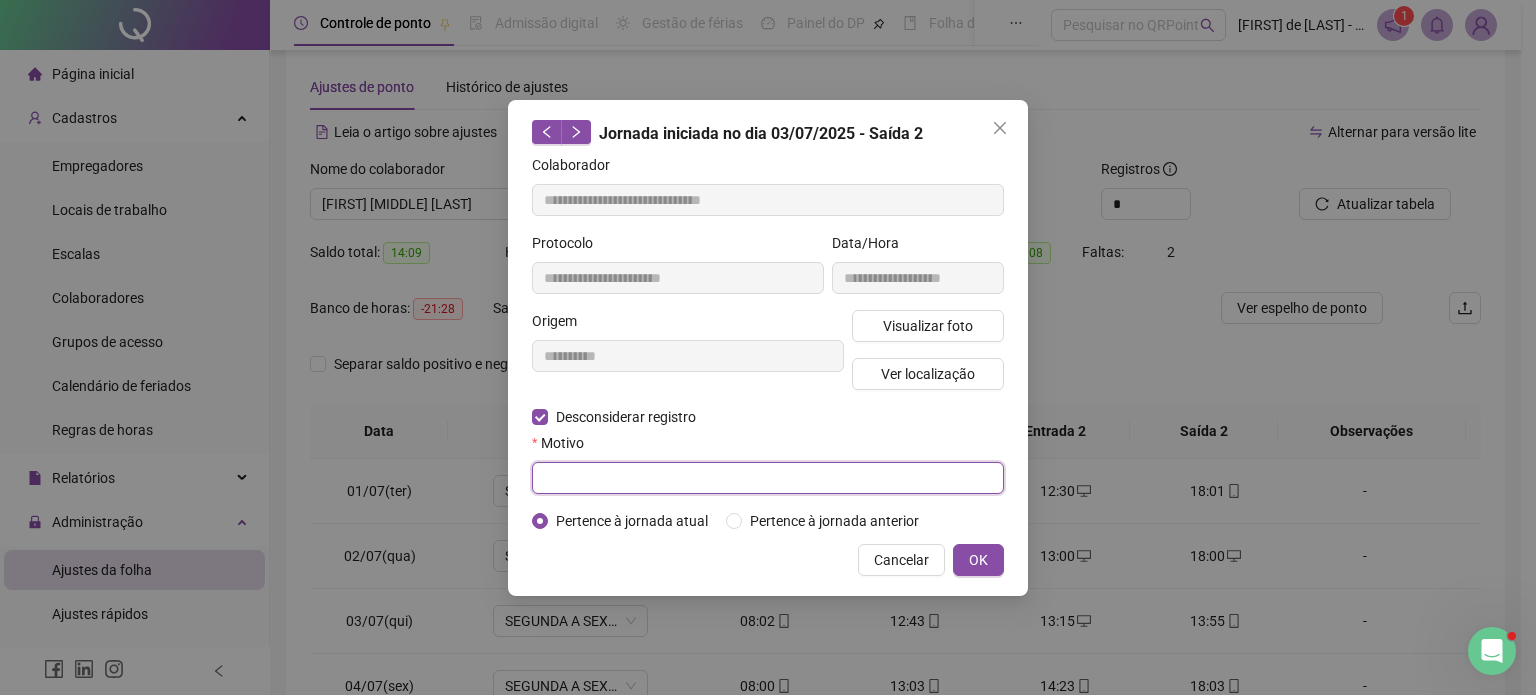click at bounding box center (768, 478) 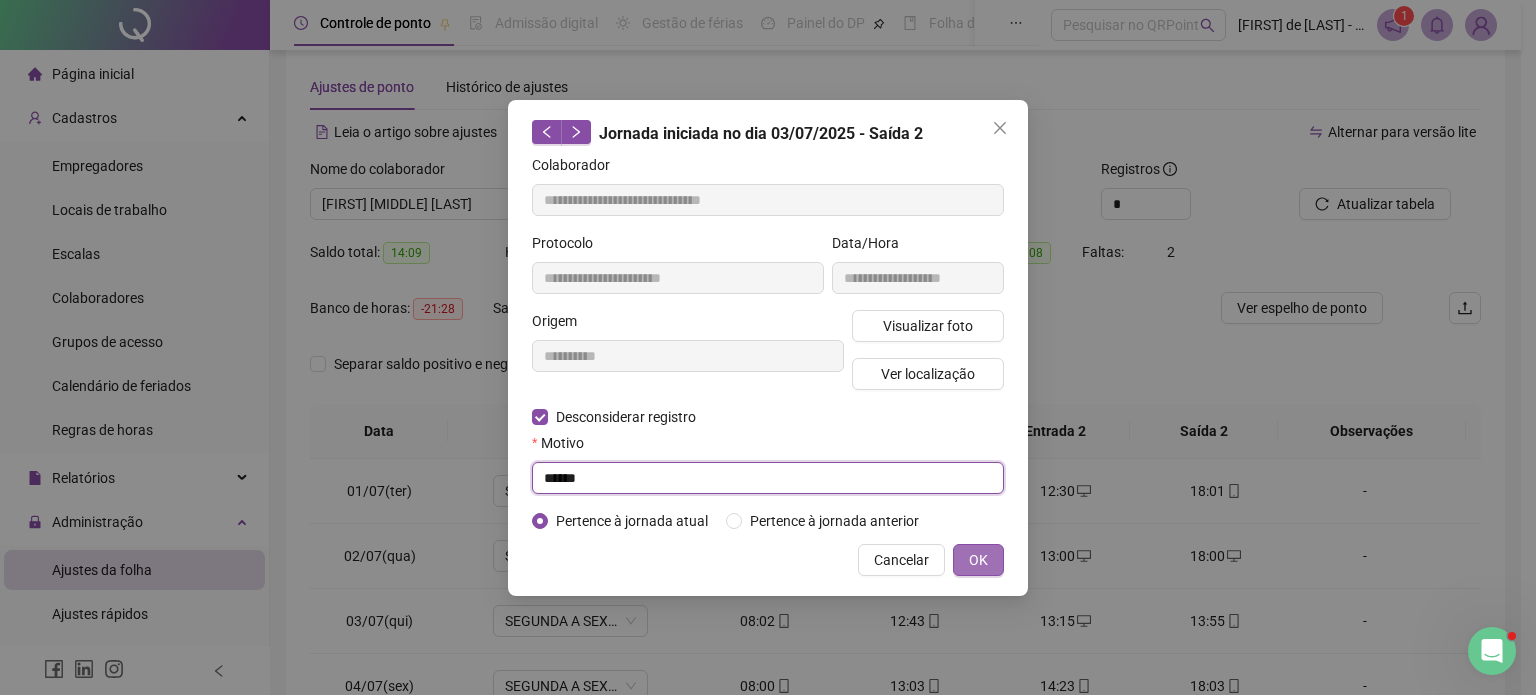 type on "******" 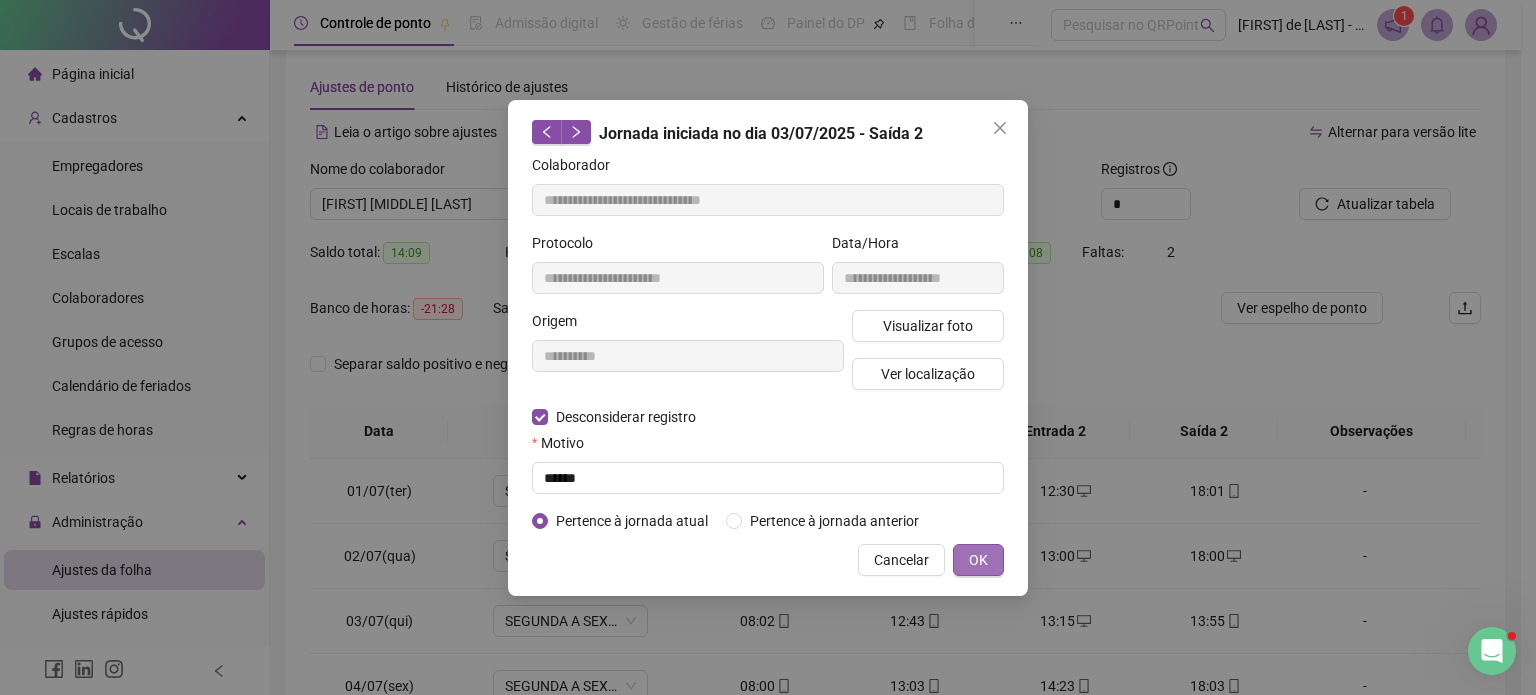 click on "OK" at bounding box center [978, 560] 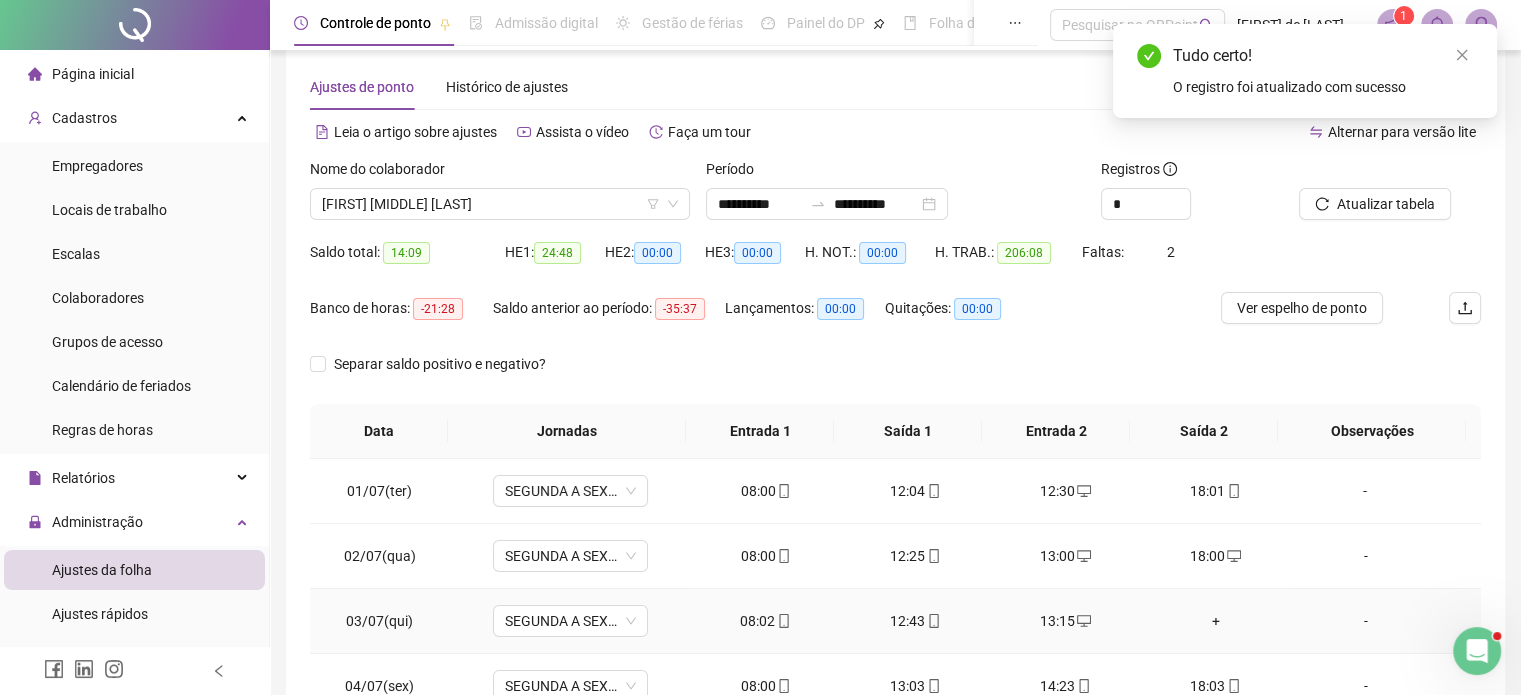 click on "+" at bounding box center (1216, 621) 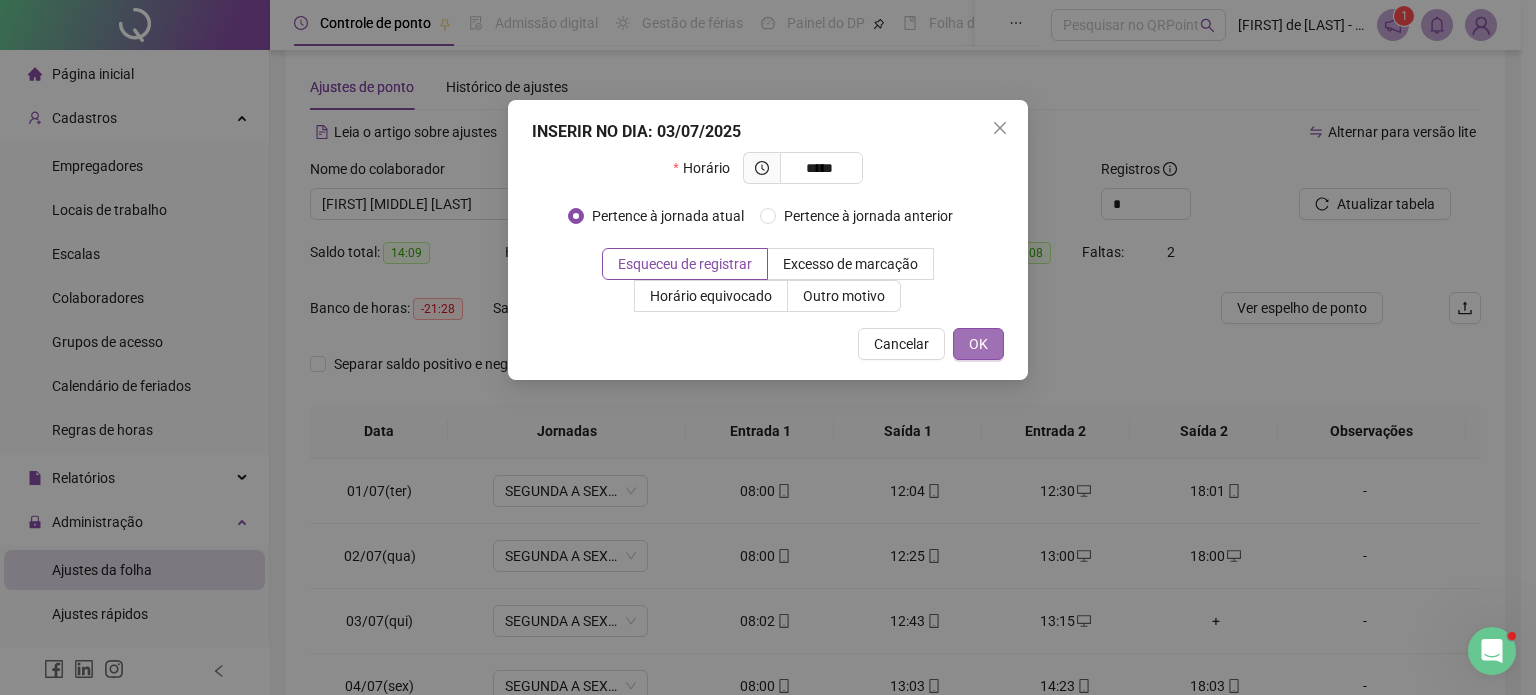 type on "*****" 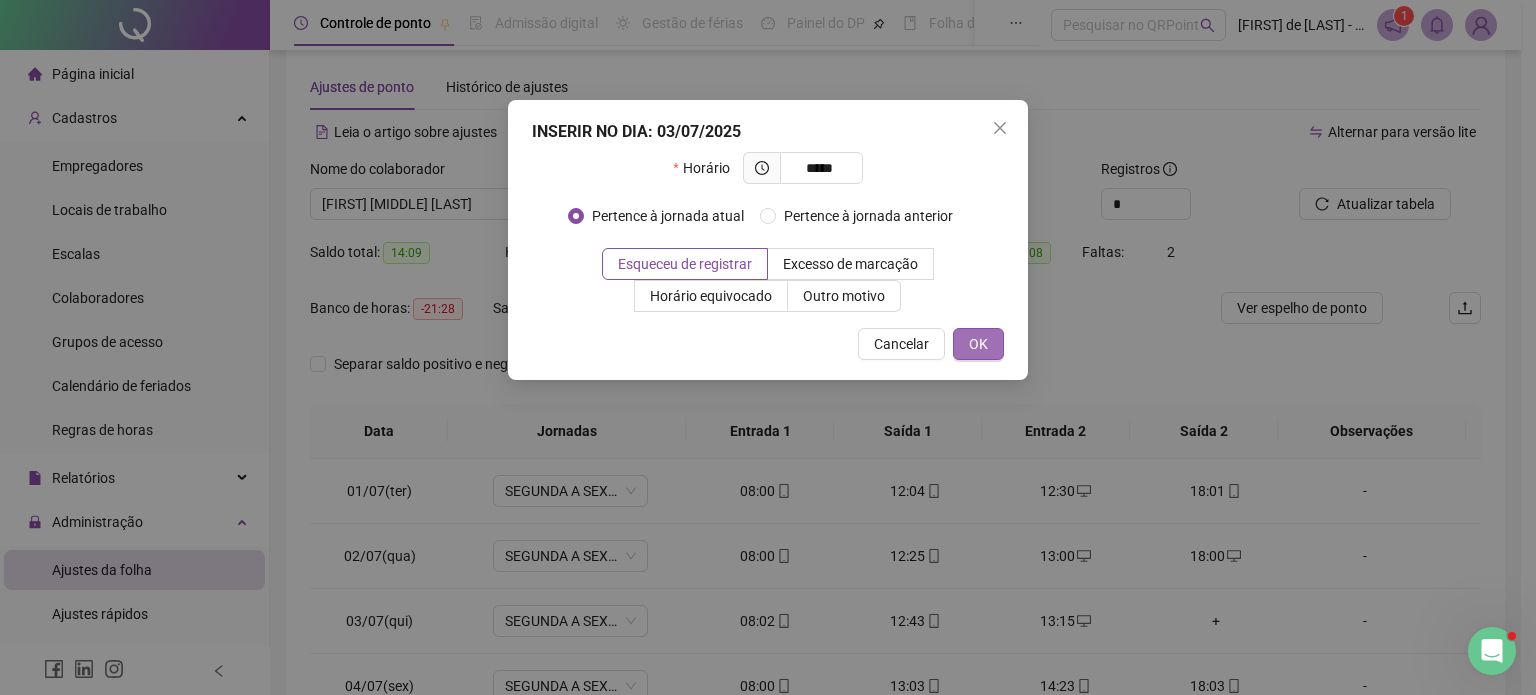 click on "OK" at bounding box center [978, 344] 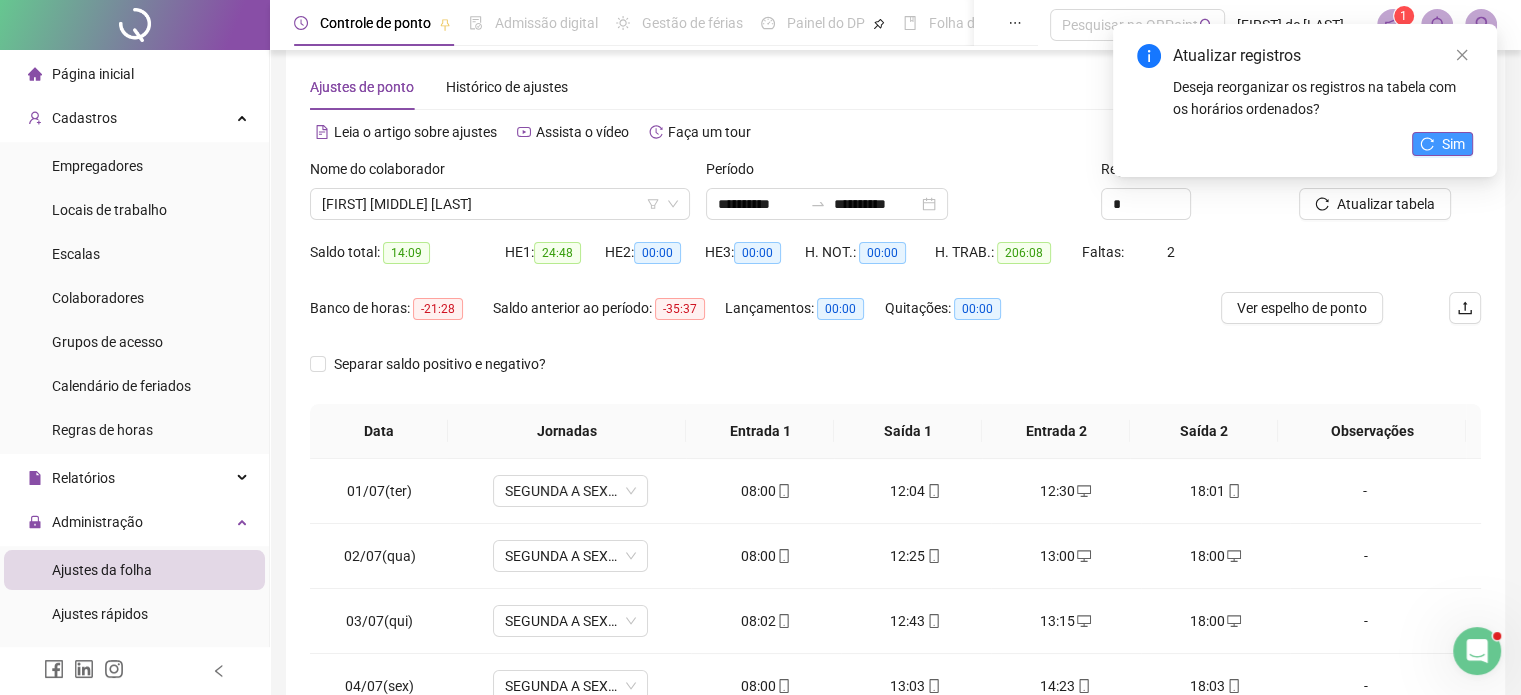 click on "Sim" at bounding box center [1453, 144] 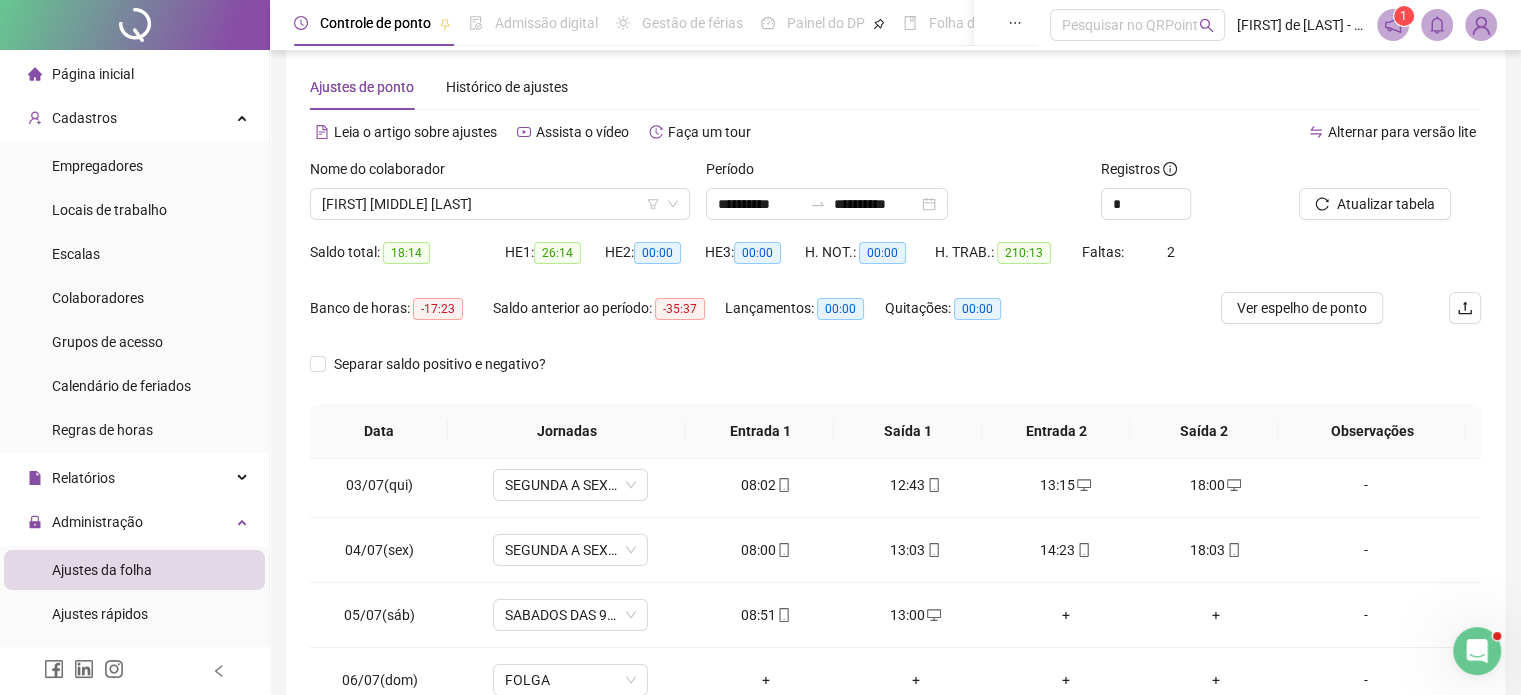 scroll, scrollTop: 400, scrollLeft: 0, axis: vertical 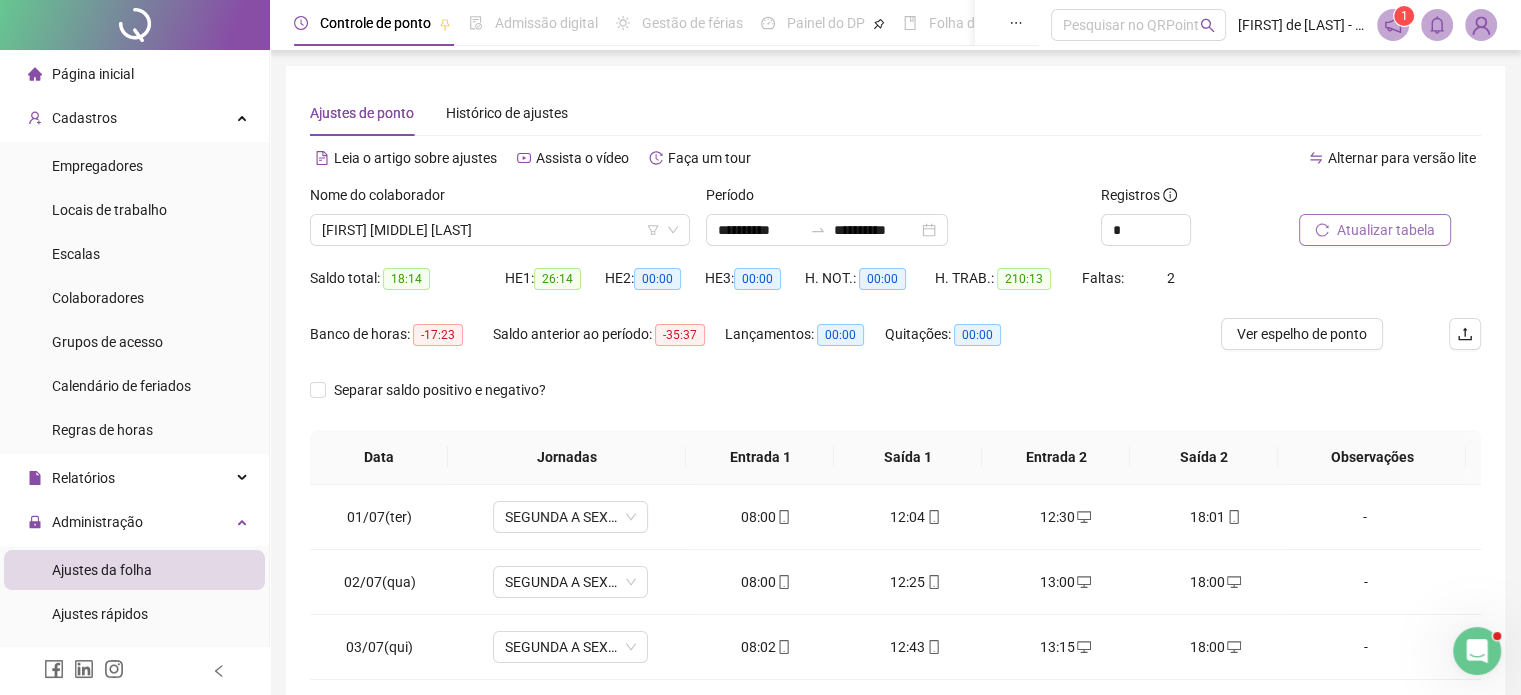 click on "Atualizar tabela" at bounding box center (1386, 230) 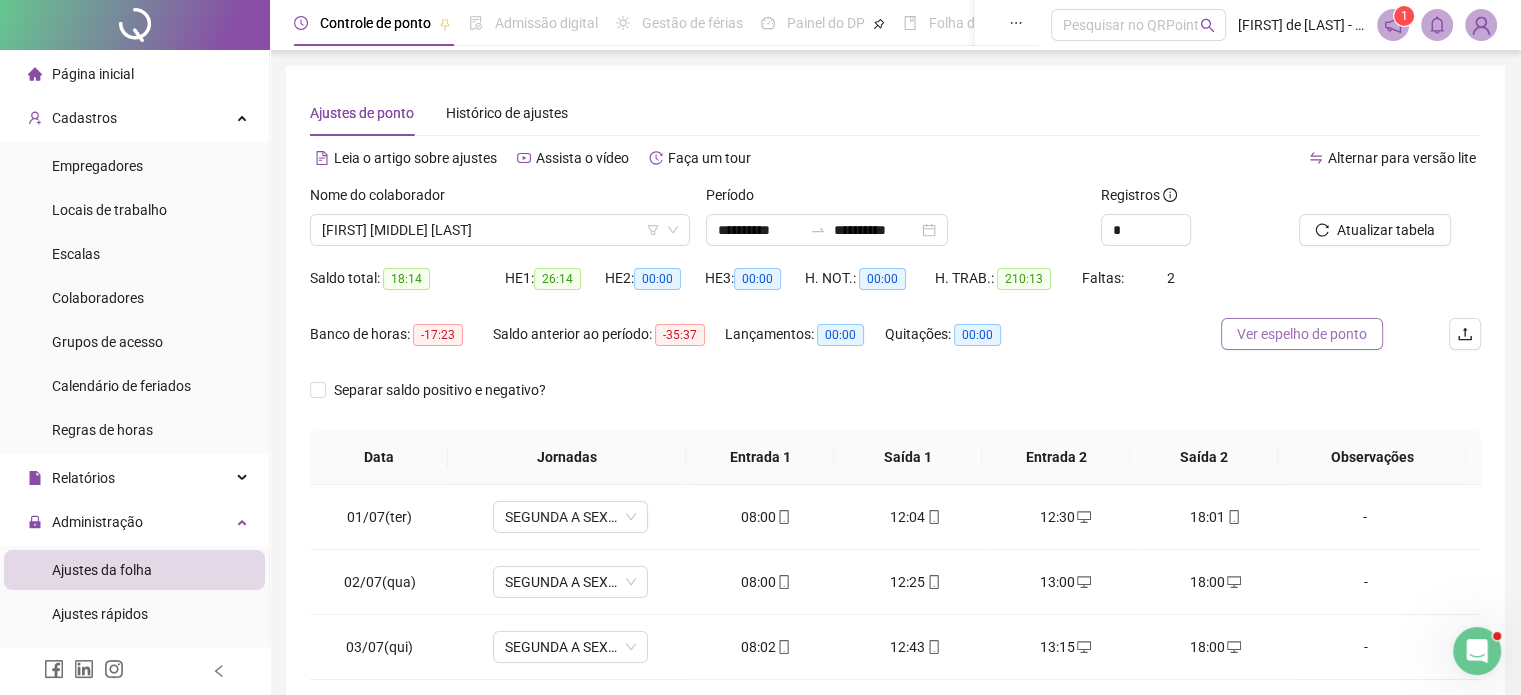 click on "Ver espelho de ponto" at bounding box center [1302, 334] 